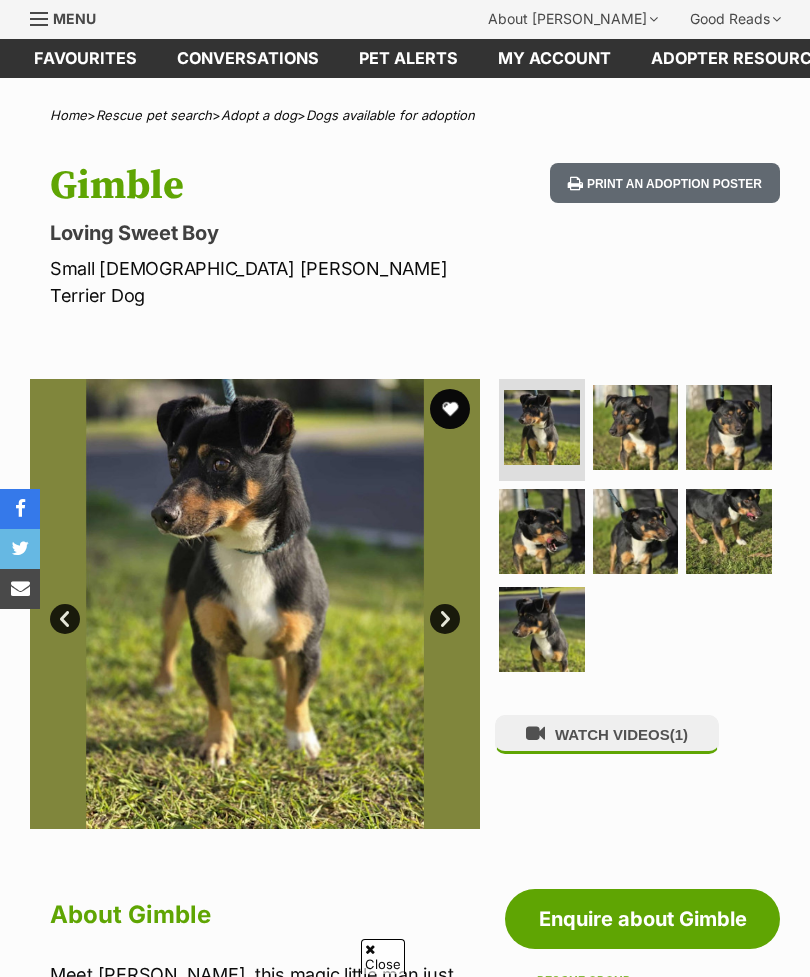 scroll, scrollTop: 0, scrollLeft: 0, axis: both 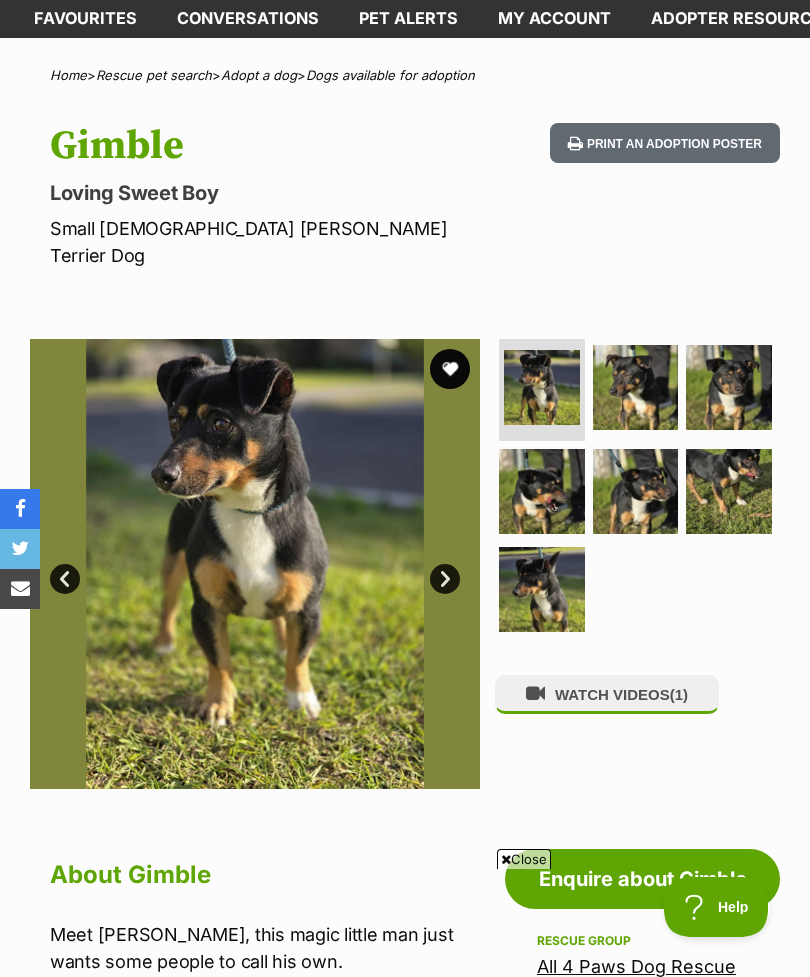 click at bounding box center (636, 388) 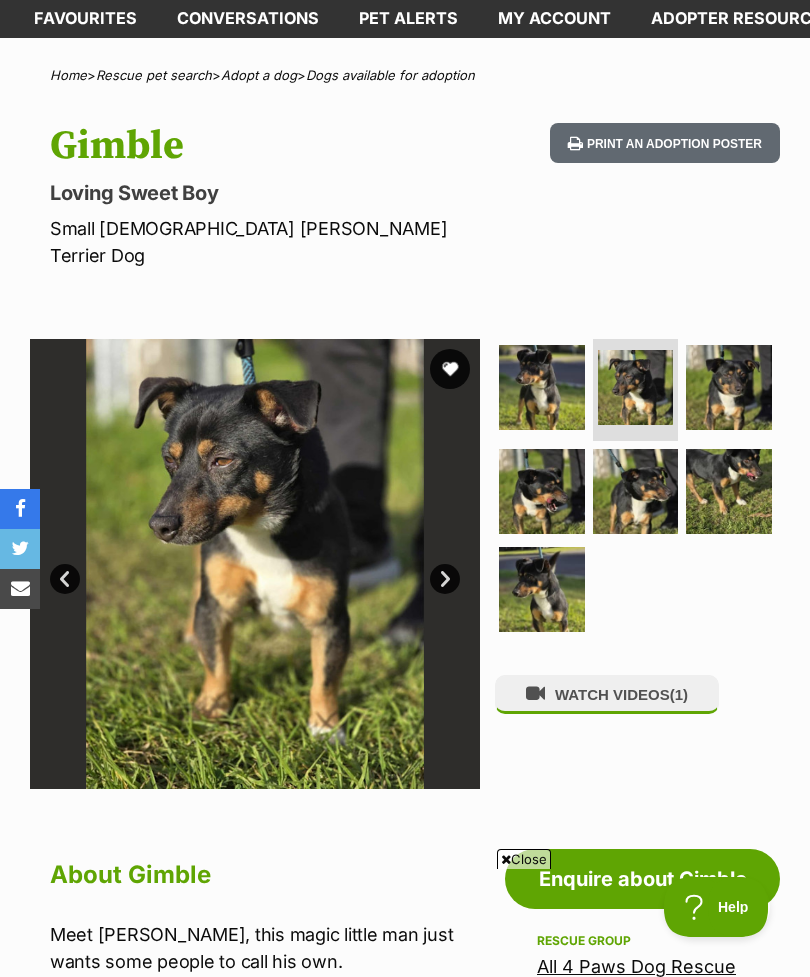 click at bounding box center [729, 388] 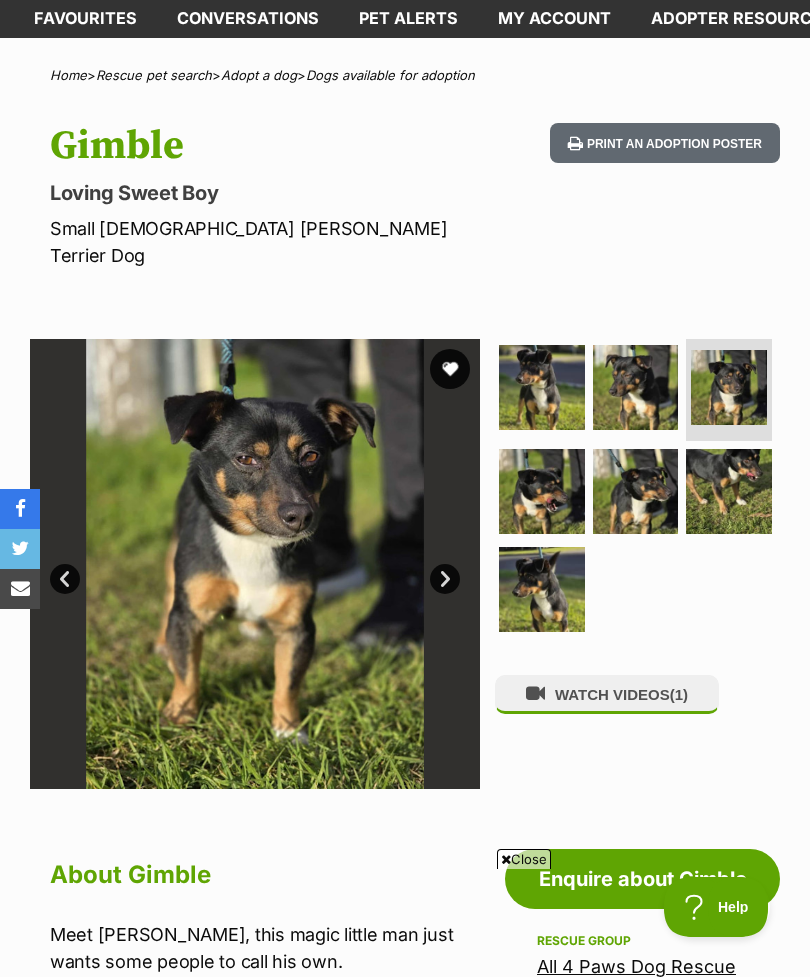 click at bounding box center (542, 492) 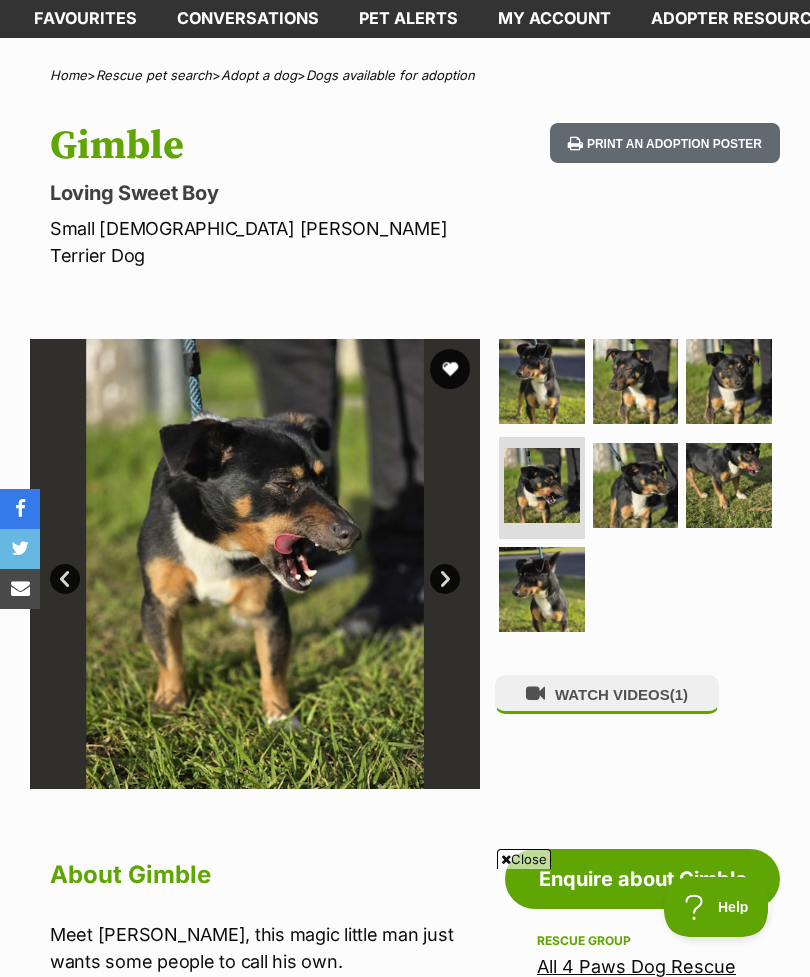 click at bounding box center [636, 486] 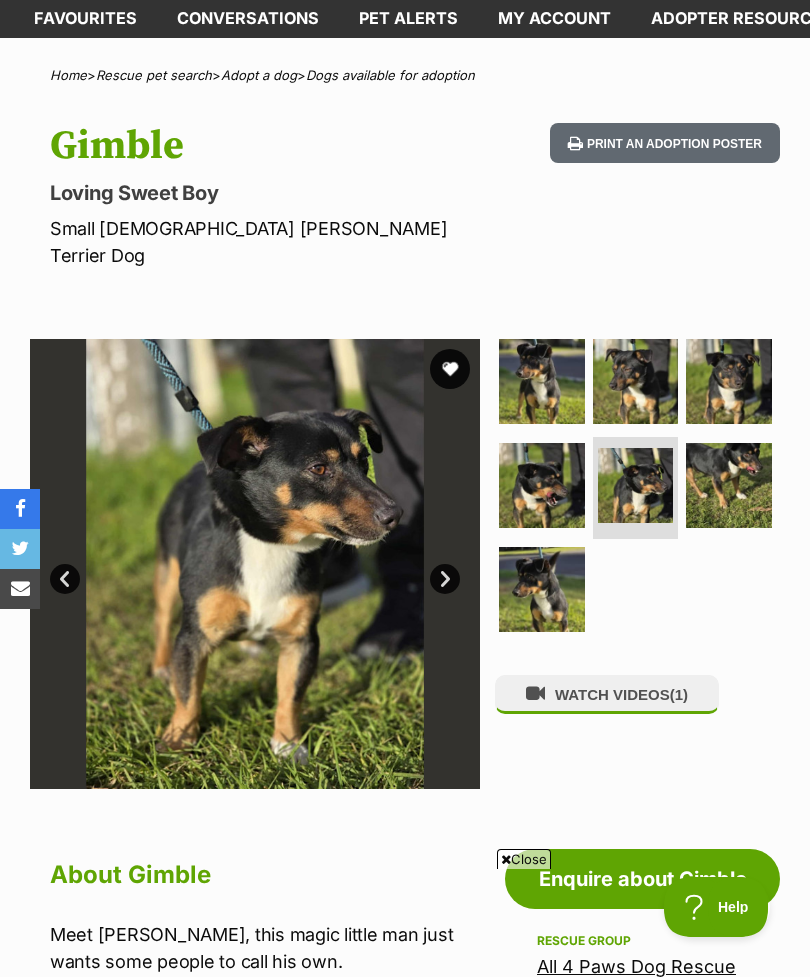click at bounding box center [729, 486] 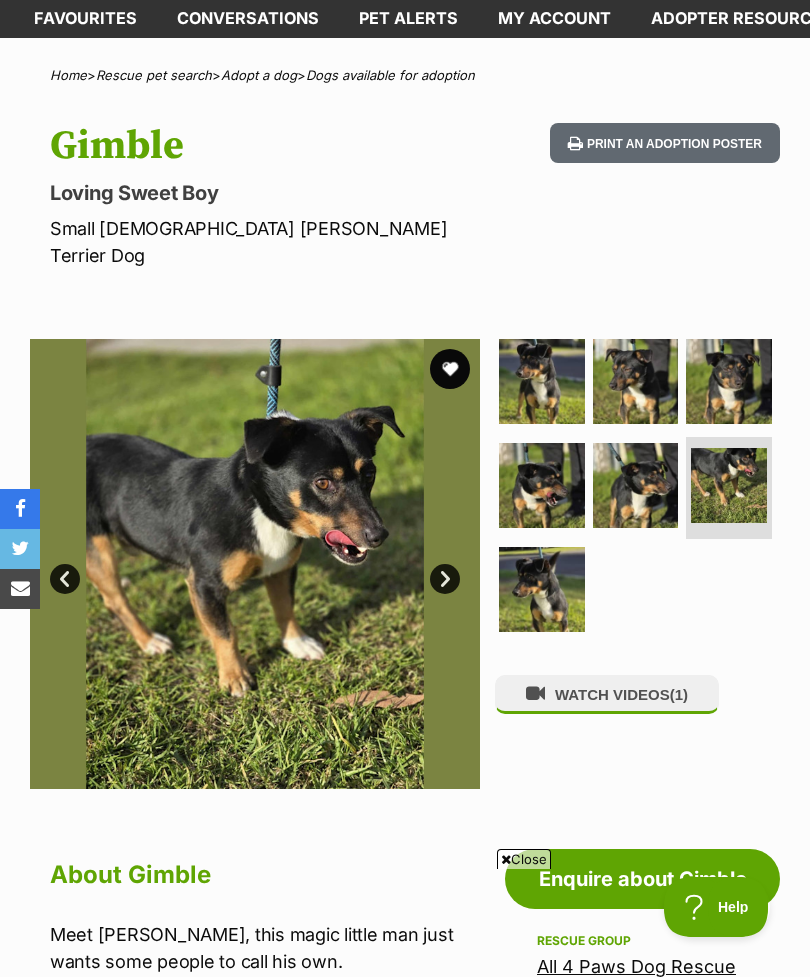 click at bounding box center (542, 590) 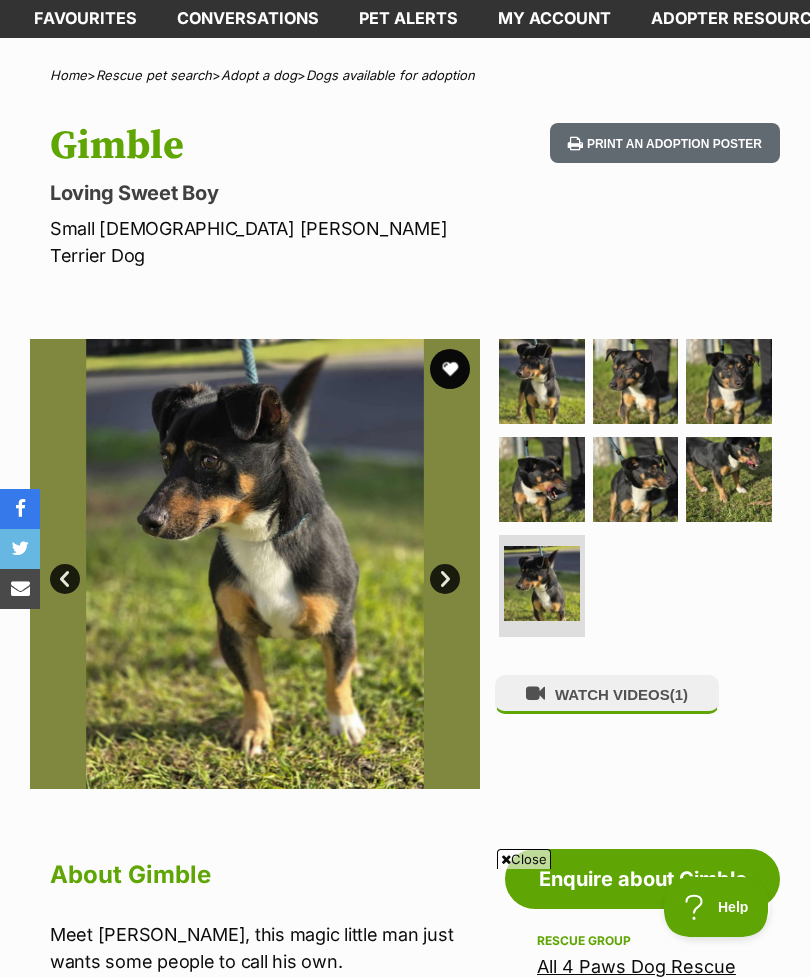 click on "WATCH VIDEOS
(1)" at bounding box center [607, 694] 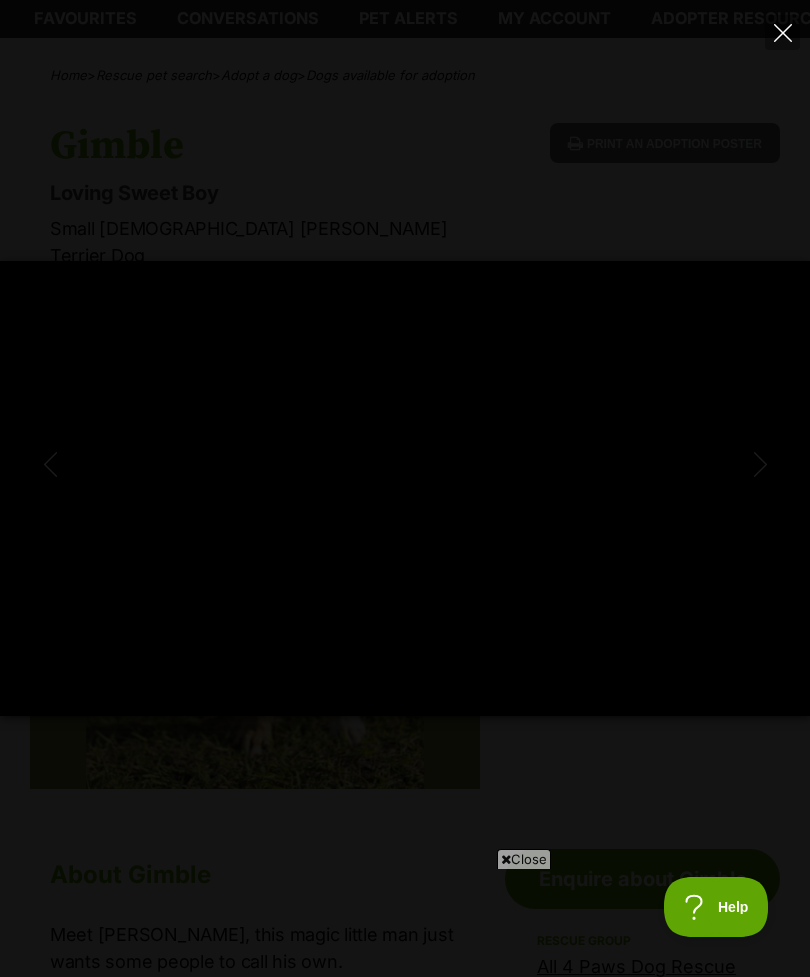 type on "100" 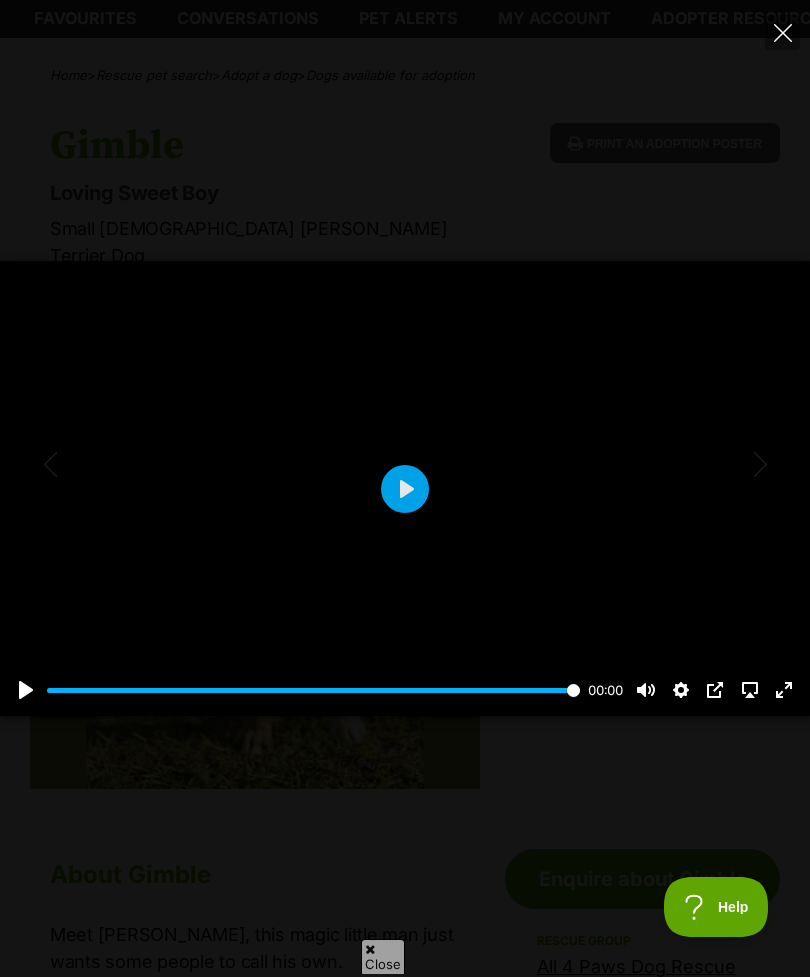 click on "Pause Play % buffered 00:00 00:00 Unmute Mute Disable captions Enable captions Settings Captions Disabled Quality undefined Speed Normal Captions Go back to previous menu Quality Go back to previous menu Speed Go back to previous menu 0.5× 0.75× Normal 1.25× 1.5× 1.75× 2× 4× PIP AirPlay Exit fullscreen Enter fullscreen Play" at bounding box center [405, 488] 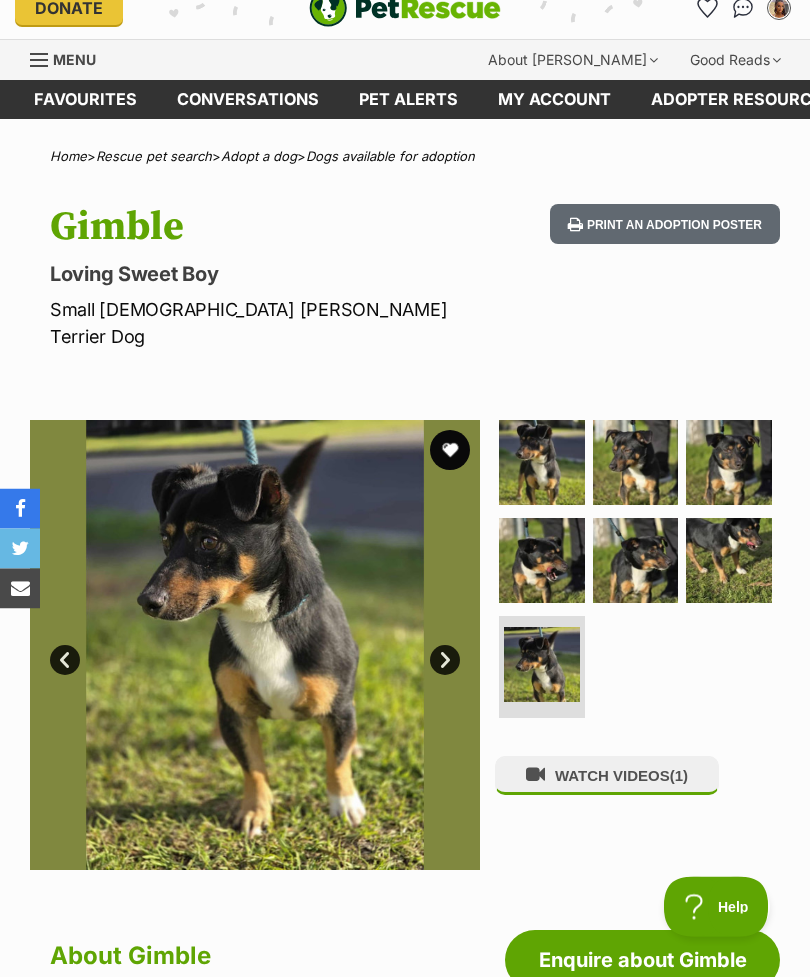 scroll, scrollTop: 23, scrollLeft: 0, axis: vertical 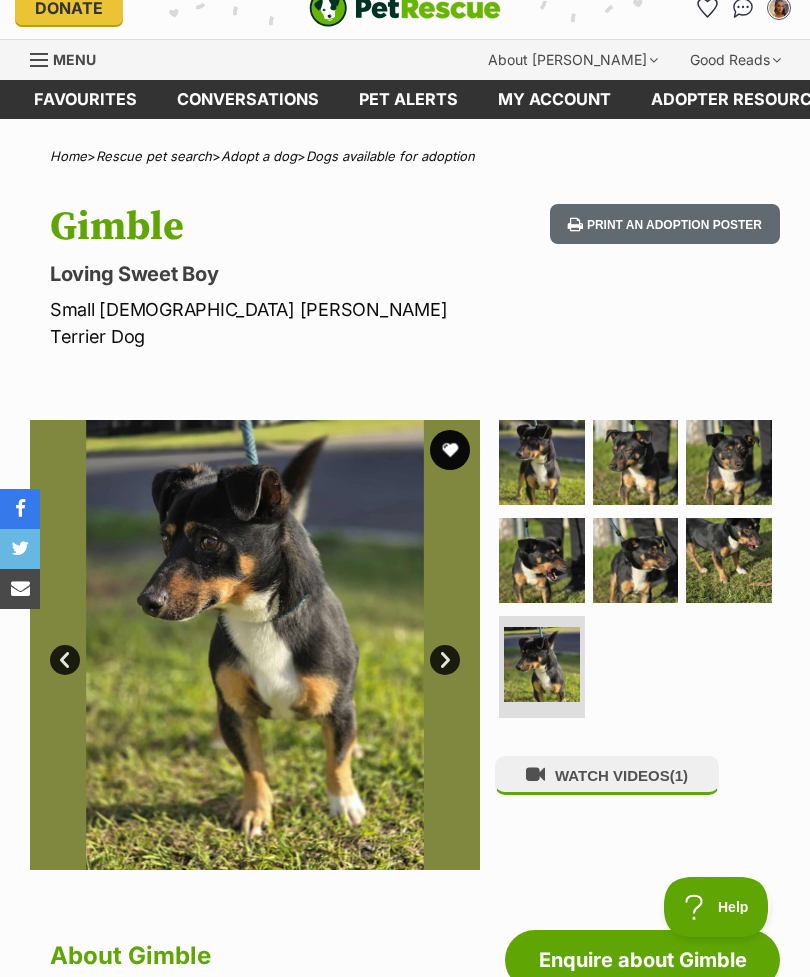 click at bounding box center [450, 450] 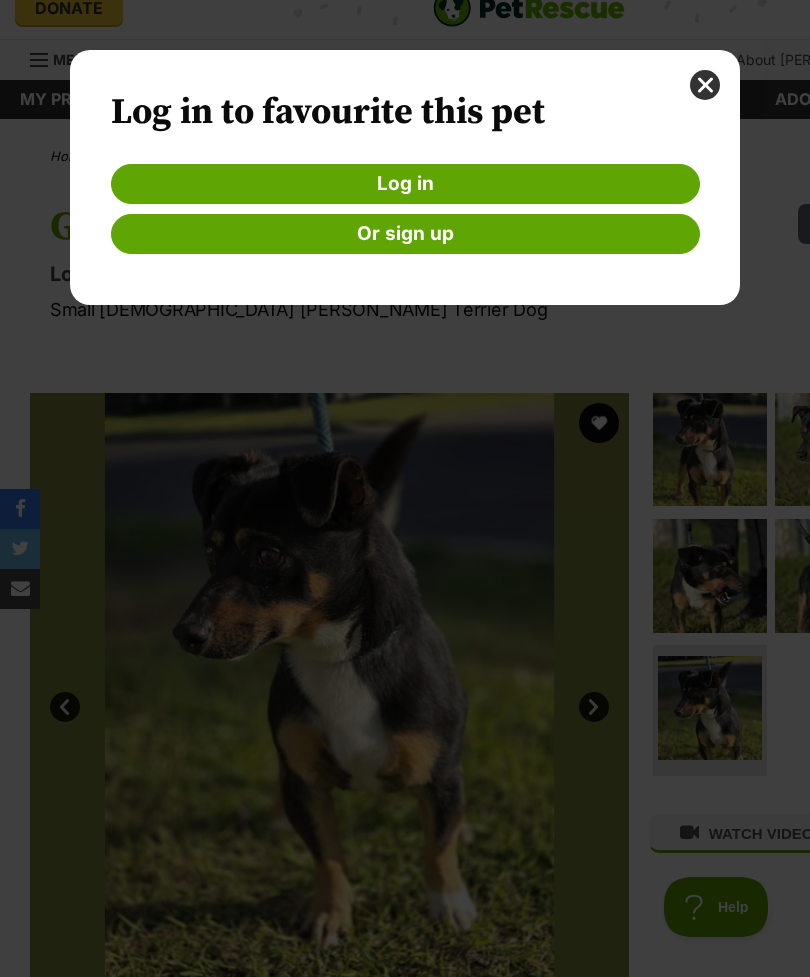 scroll, scrollTop: 0, scrollLeft: 0, axis: both 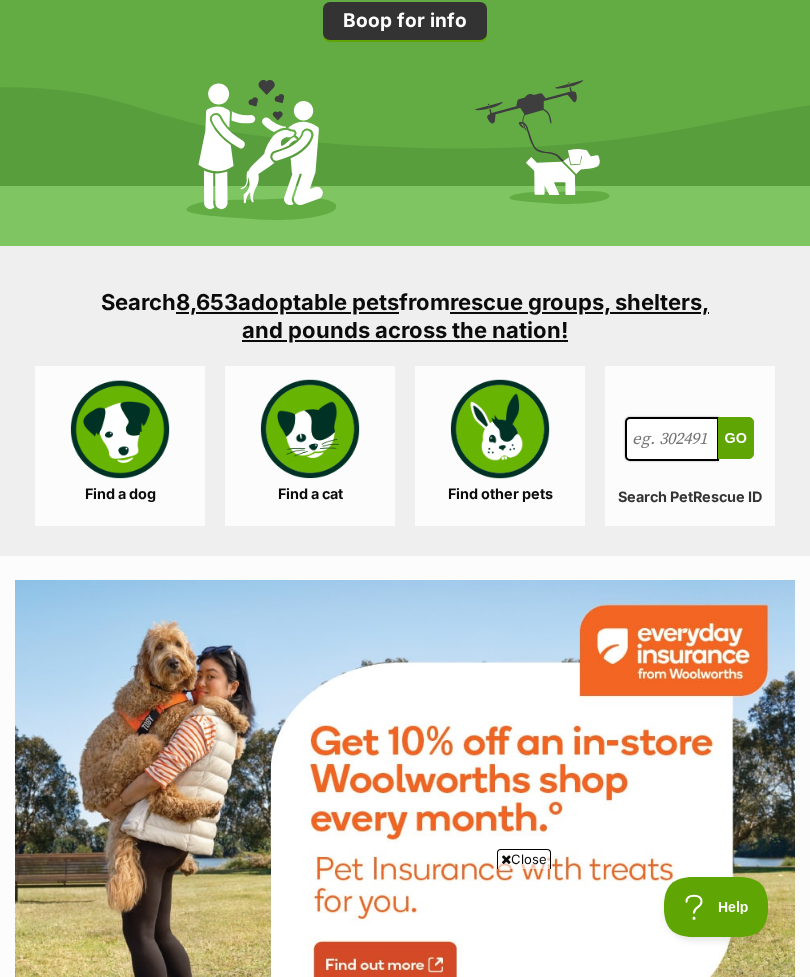 click on "Find a dog" at bounding box center [120, 446] 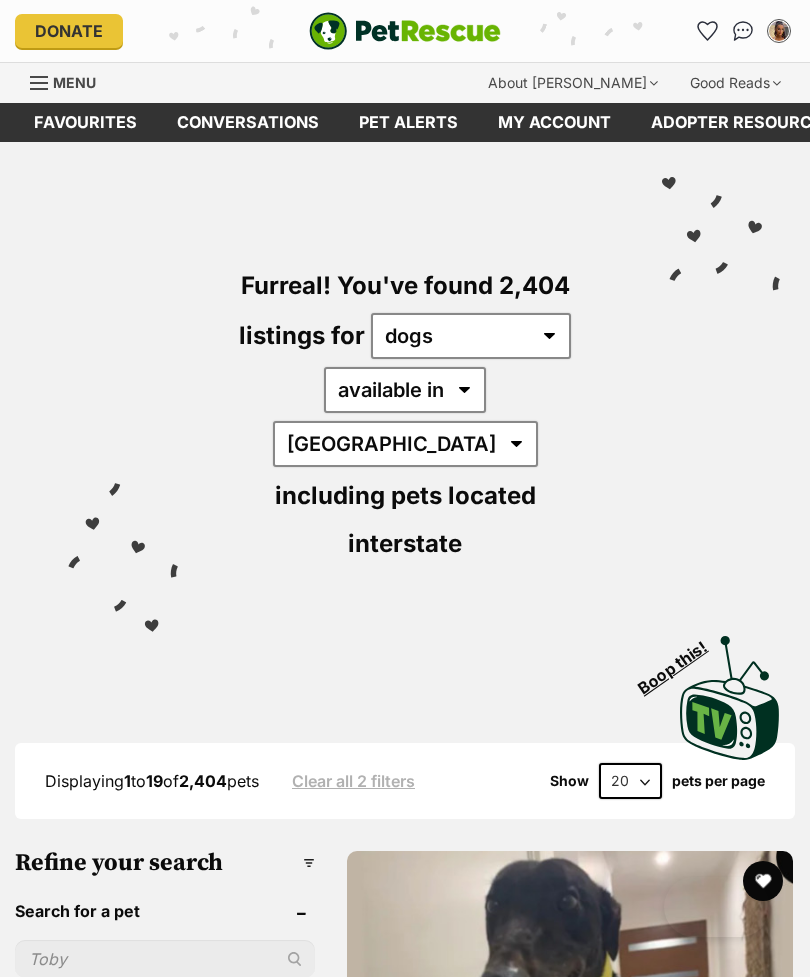 scroll, scrollTop: 46, scrollLeft: 0, axis: vertical 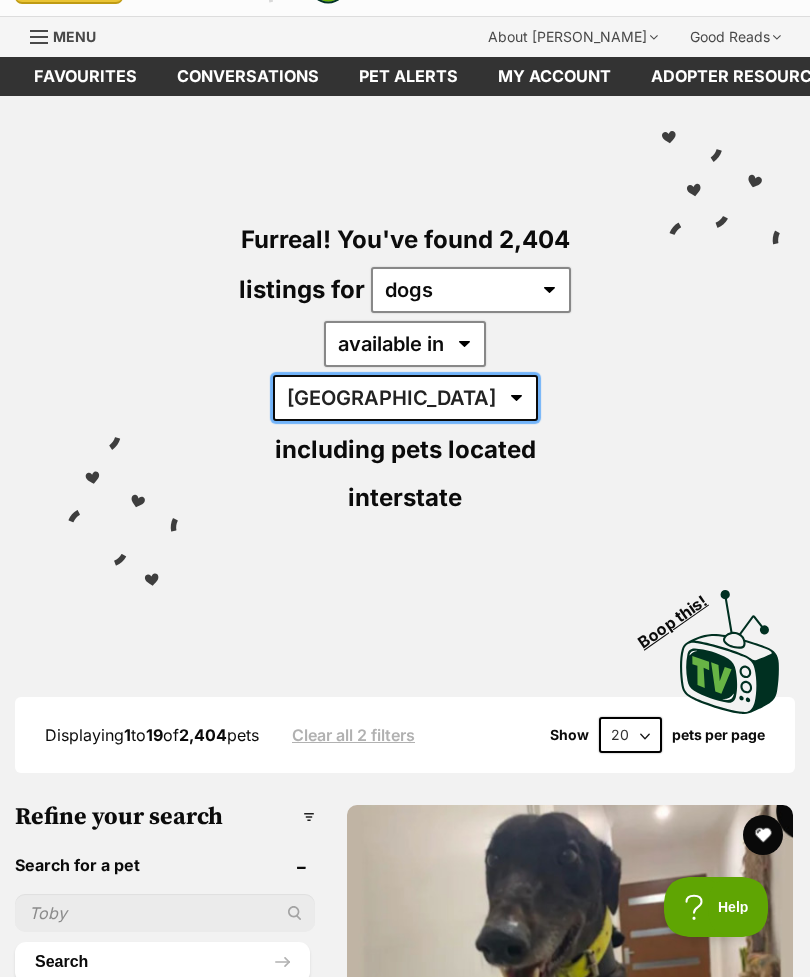 click on "[GEOGRAPHIC_DATA]
[GEOGRAPHIC_DATA]
[GEOGRAPHIC_DATA]
[GEOGRAPHIC_DATA]
[GEOGRAPHIC_DATA]
SA
[GEOGRAPHIC_DATA]
[GEOGRAPHIC_DATA]
[GEOGRAPHIC_DATA]" at bounding box center (405, 398) 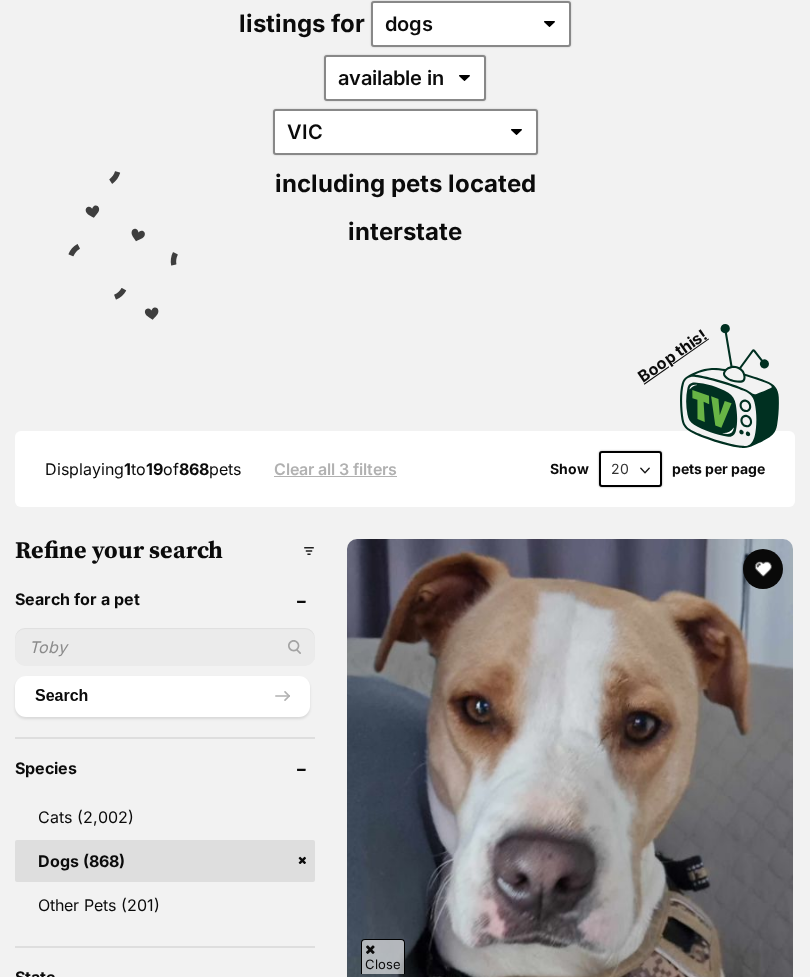 scroll, scrollTop: 0, scrollLeft: 0, axis: both 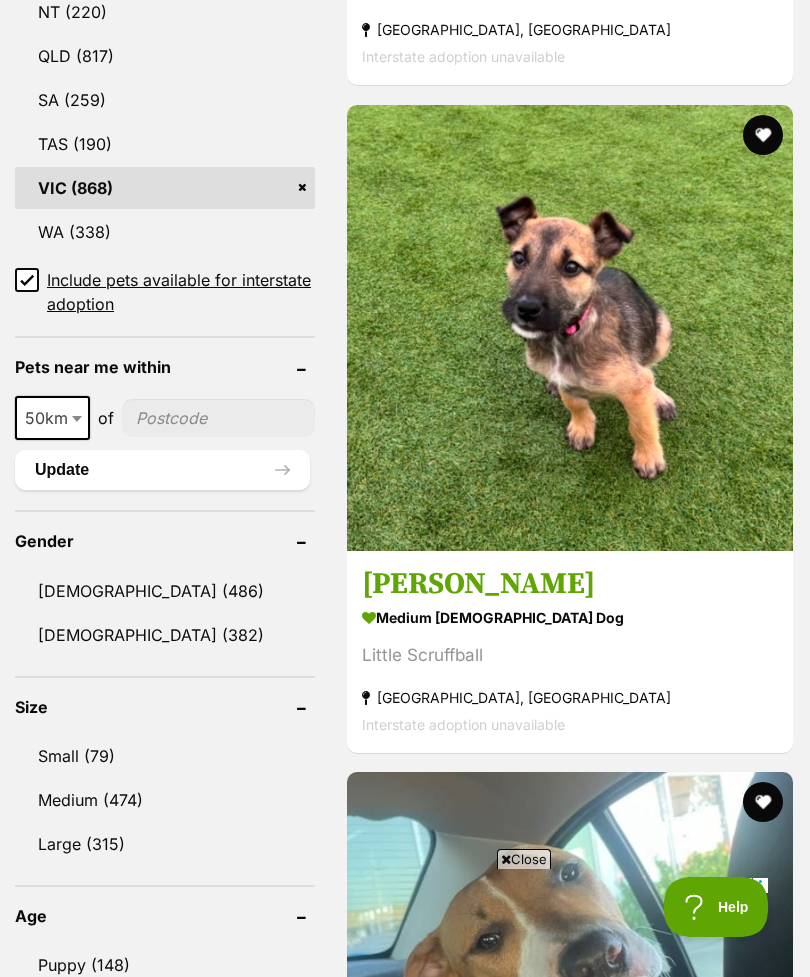 click at bounding box center (218, 418) 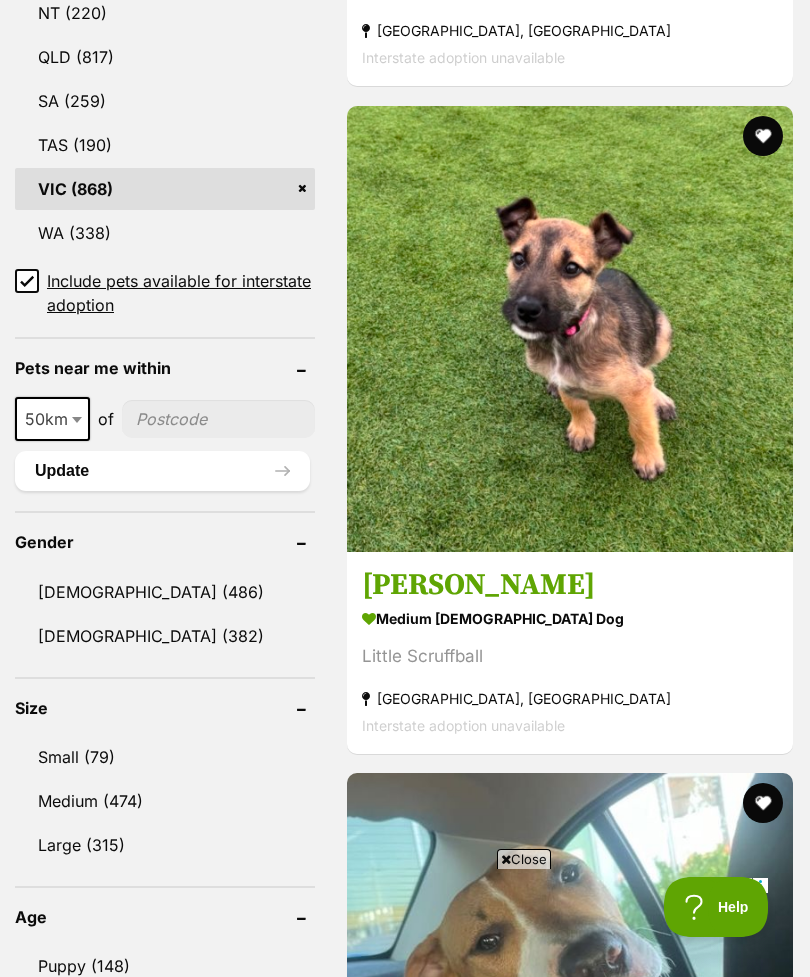 scroll, scrollTop: 0, scrollLeft: 0, axis: both 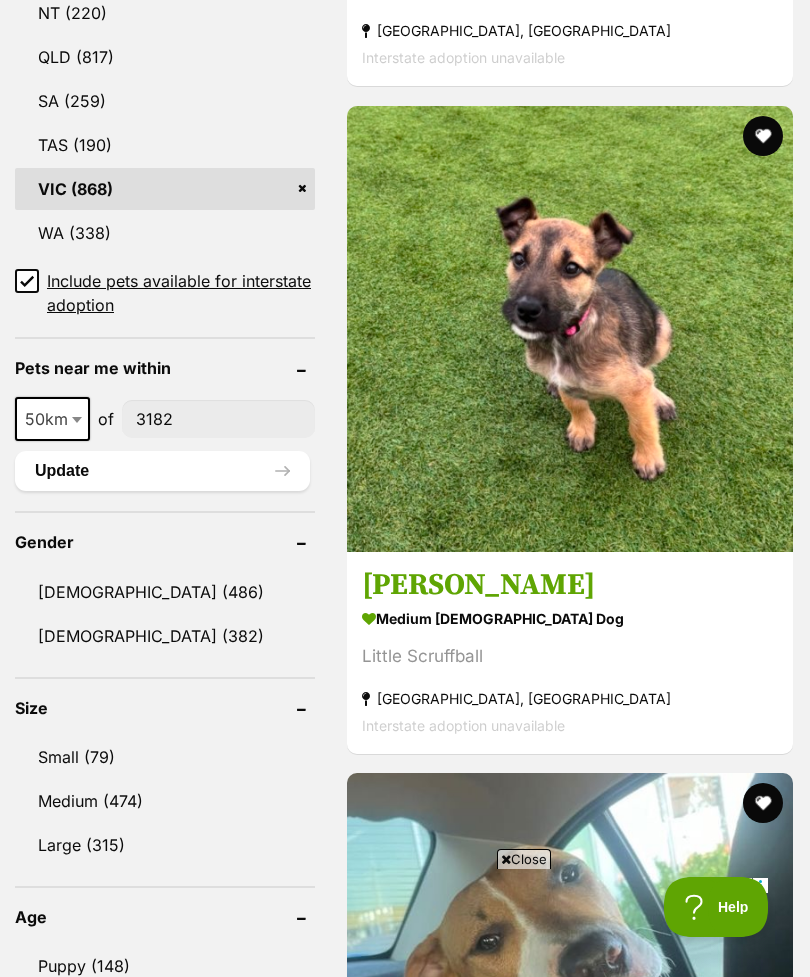 type on "3182" 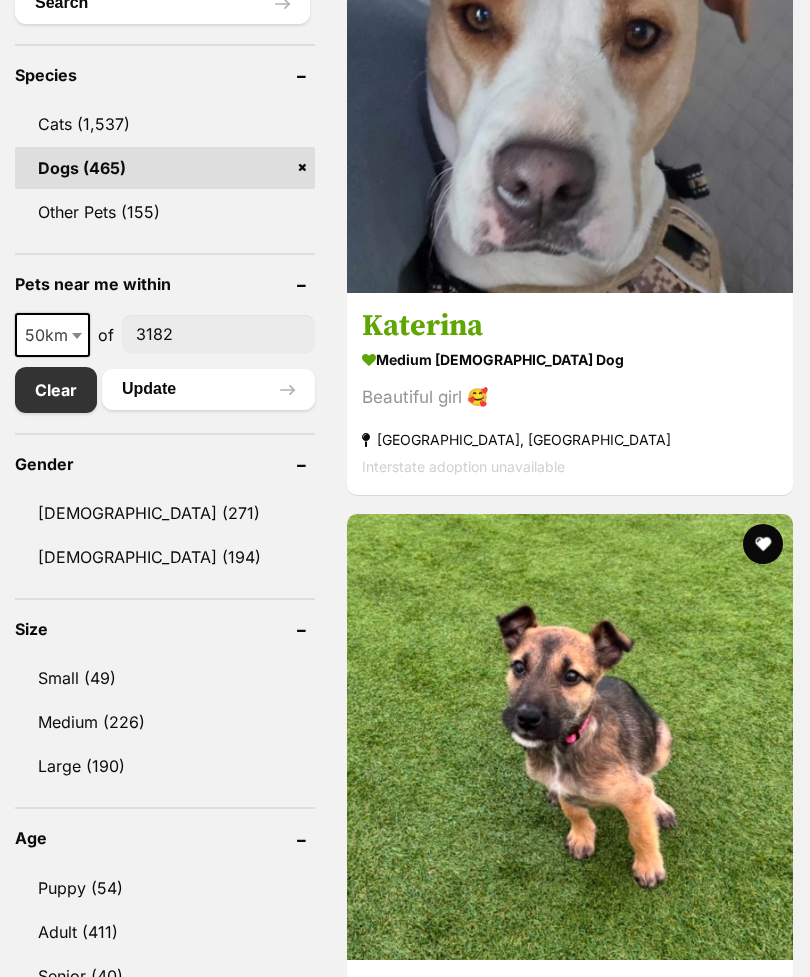 scroll, scrollTop: 0, scrollLeft: 0, axis: both 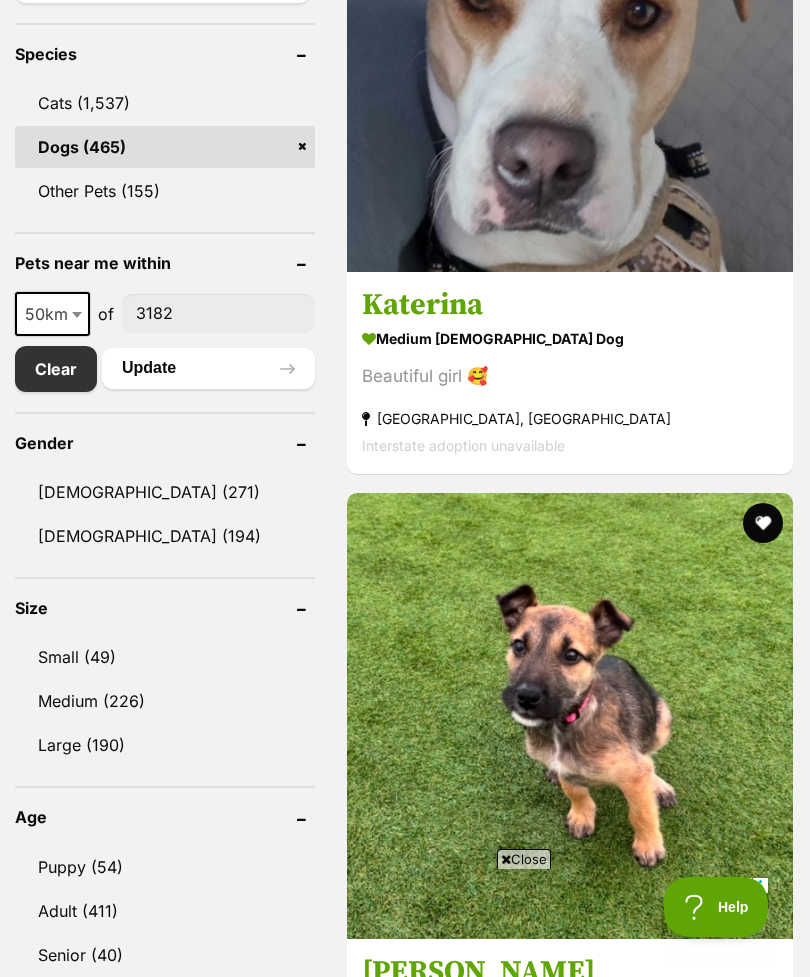 click on "50km" at bounding box center (52, 314) 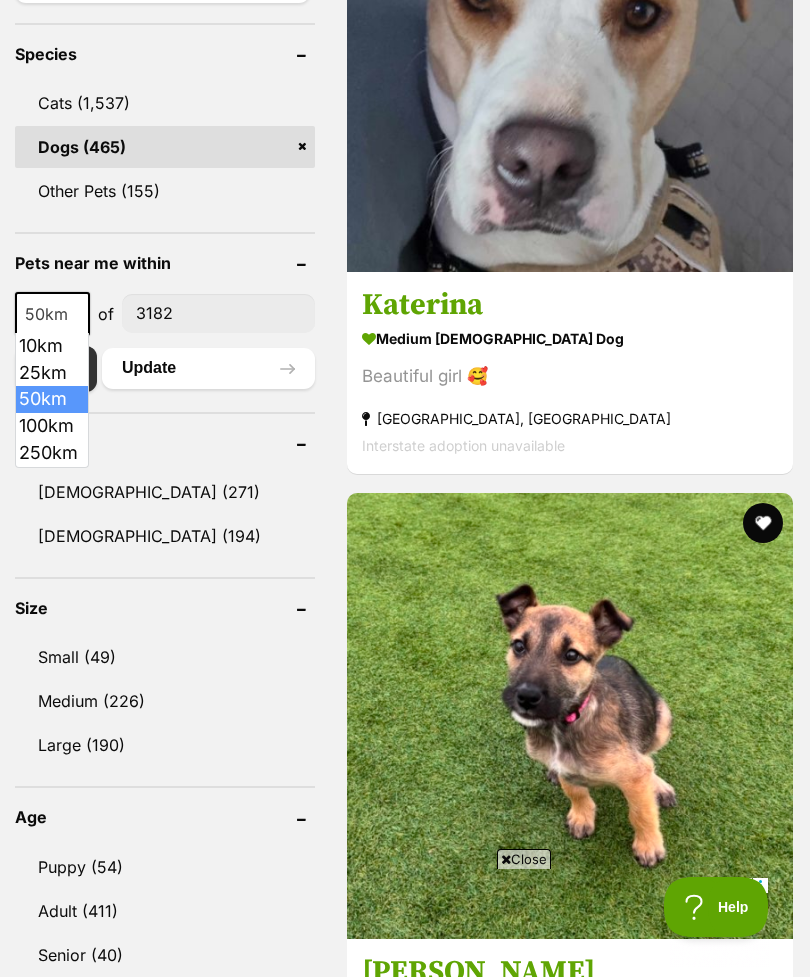 scroll, scrollTop: 0, scrollLeft: 0, axis: both 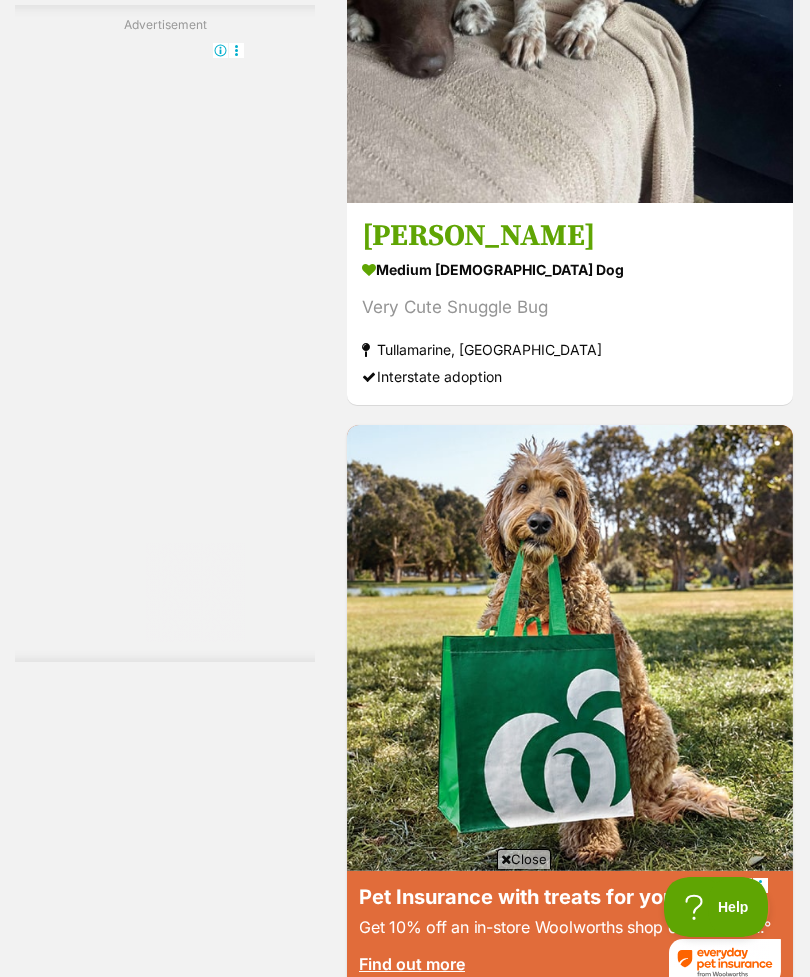click at bounding box center (570, -20) 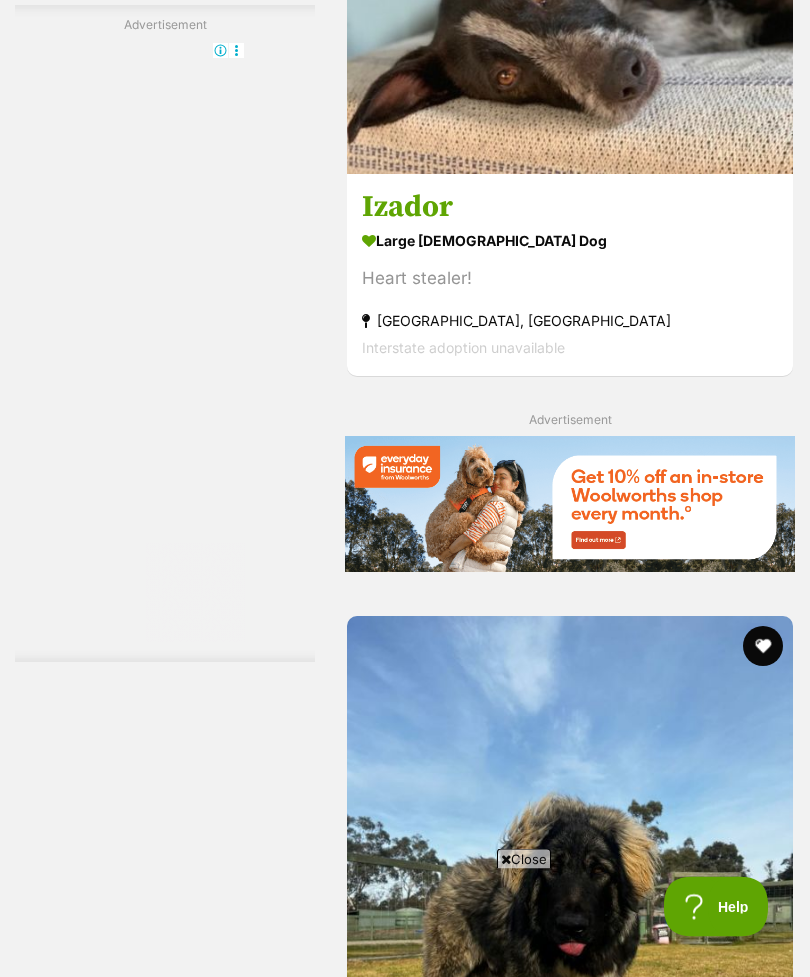 scroll, scrollTop: 9246, scrollLeft: 0, axis: vertical 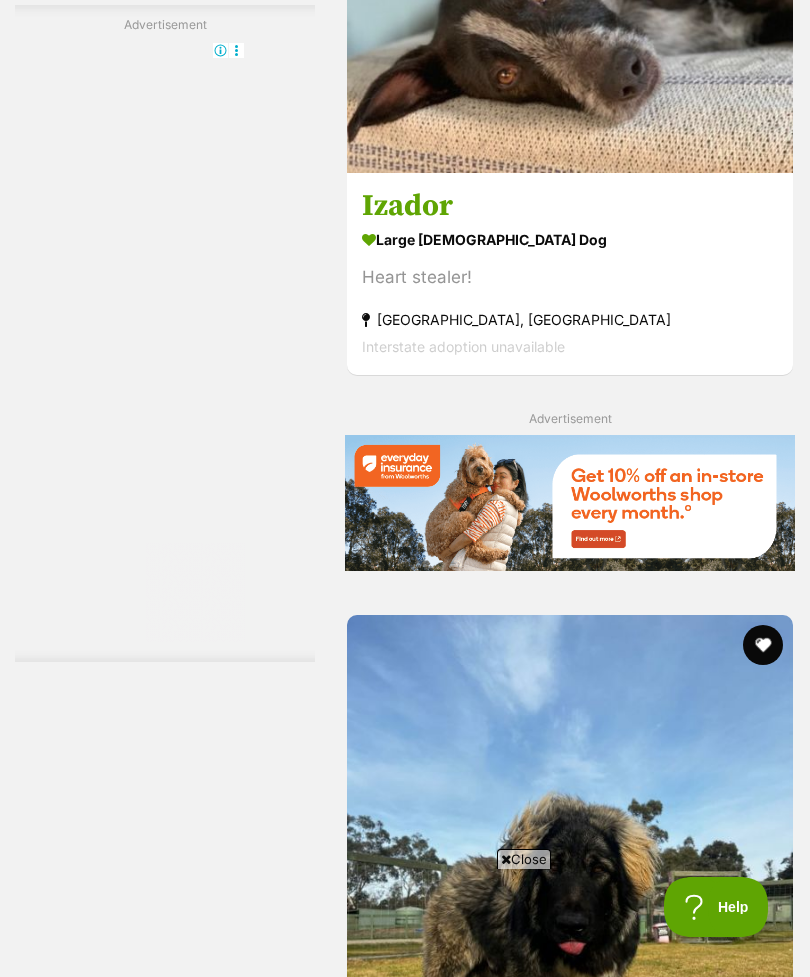 click at bounding box center [570, -50] 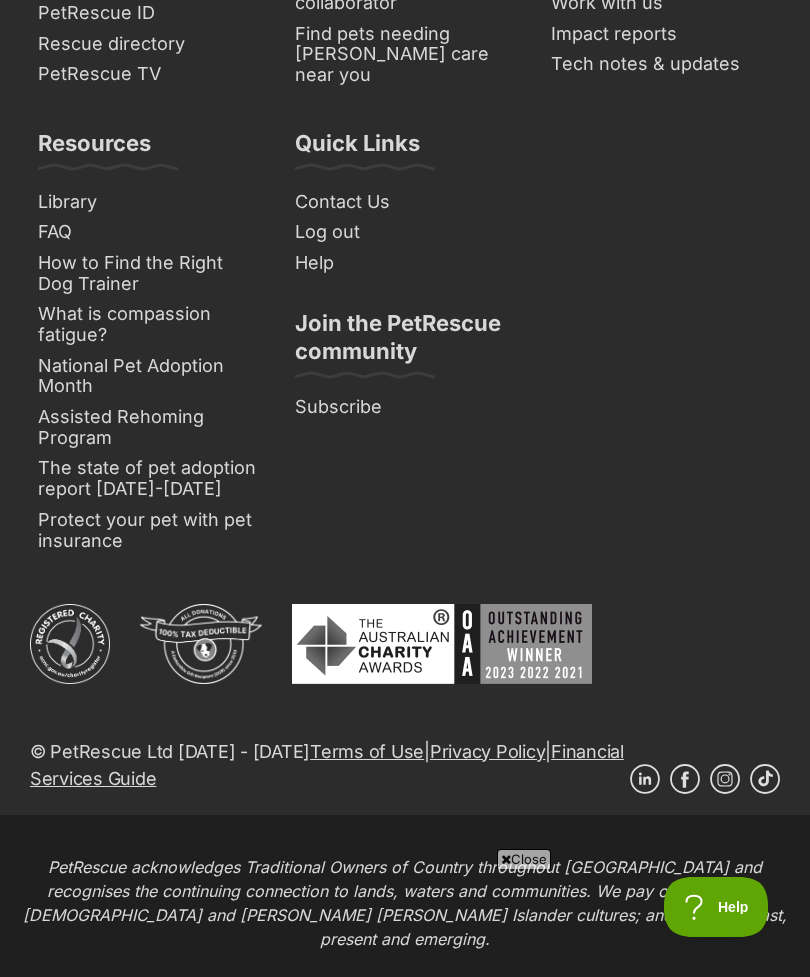 scroll, scrollTop: 15816, scrollLeft: 0, axis: vertical 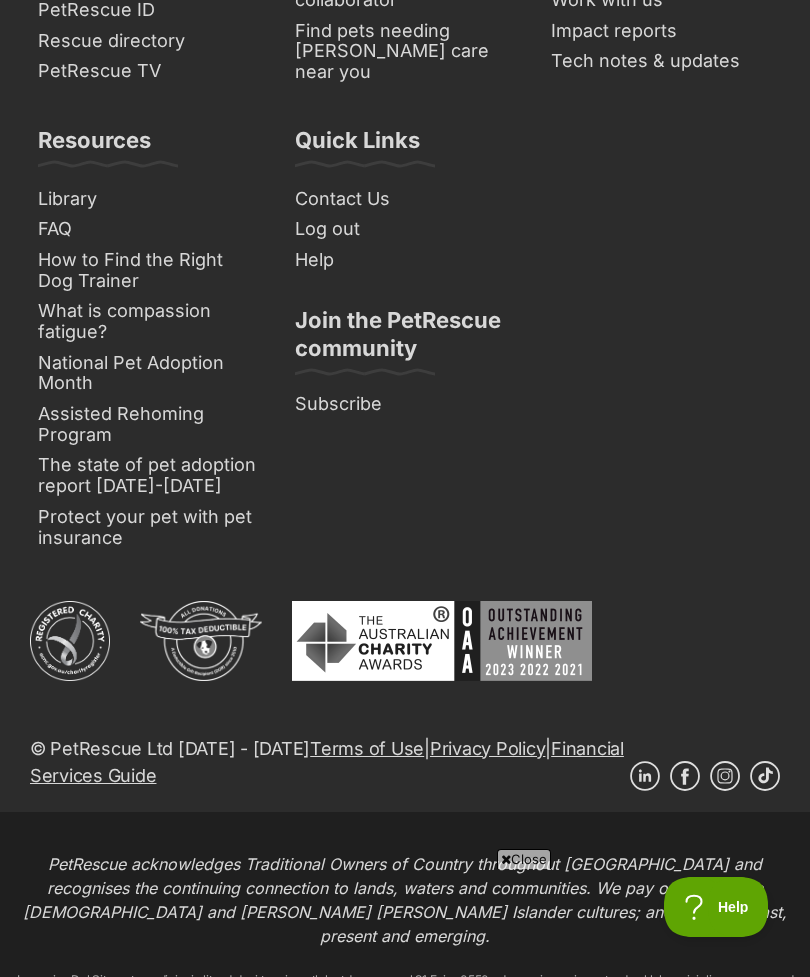 click at bounding box center [593, -556] 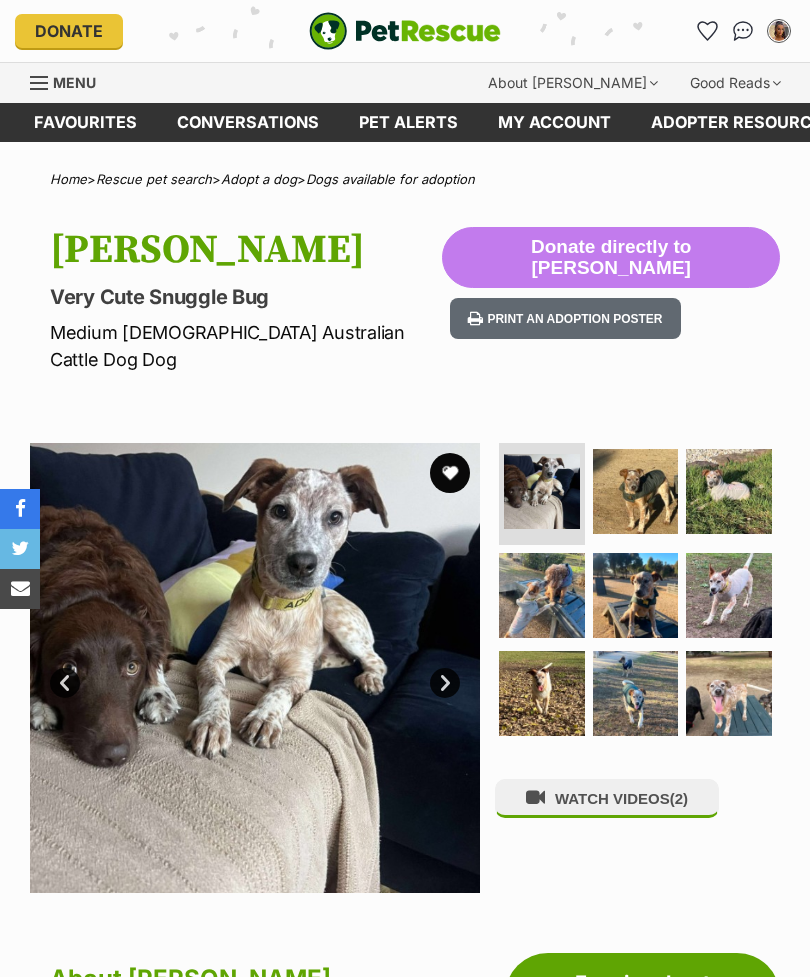 scroll, scrollTop: 0, scrollLeft: 0, axis: both 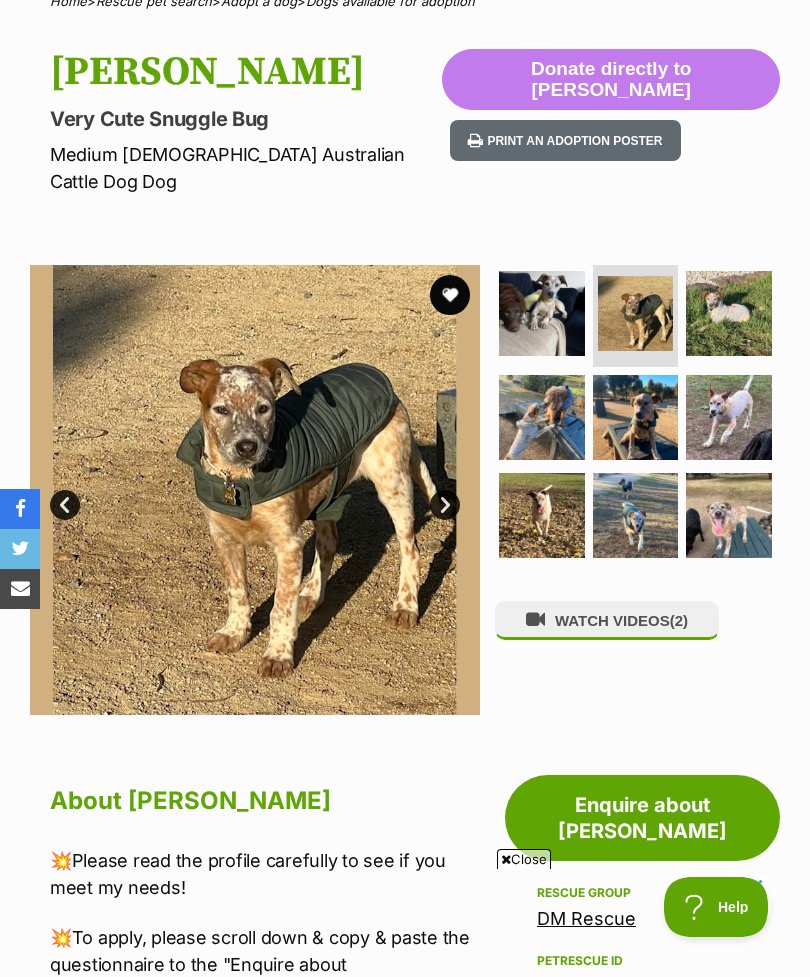 click at bounding box center (729, 314) 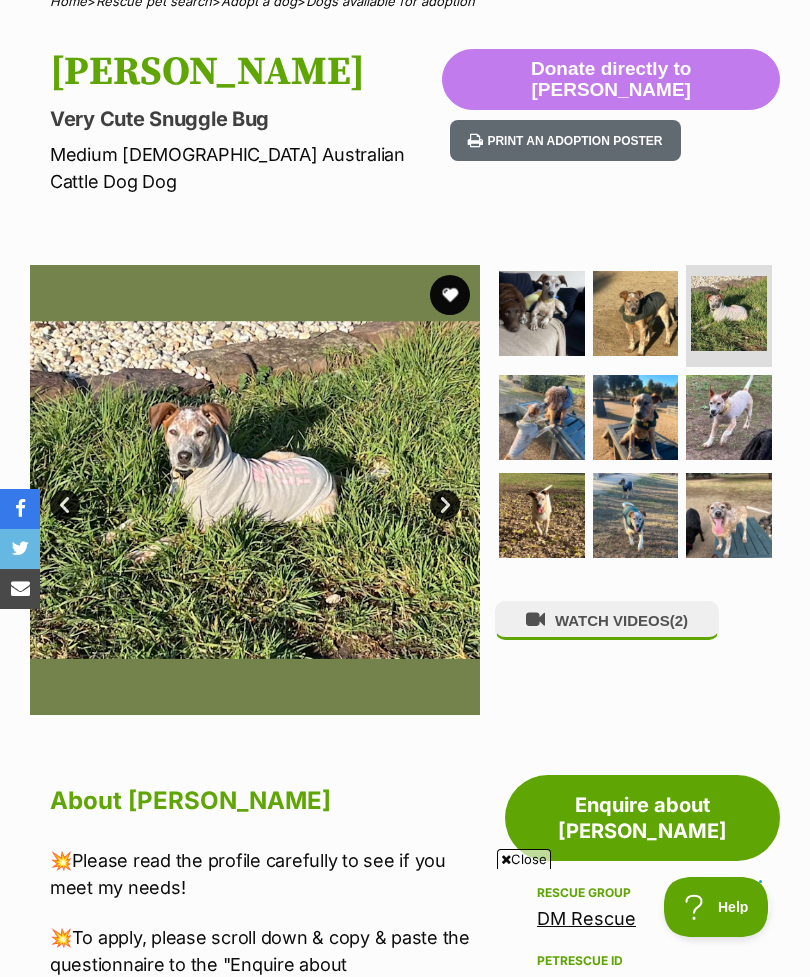 click at bounding box center [542, 418] 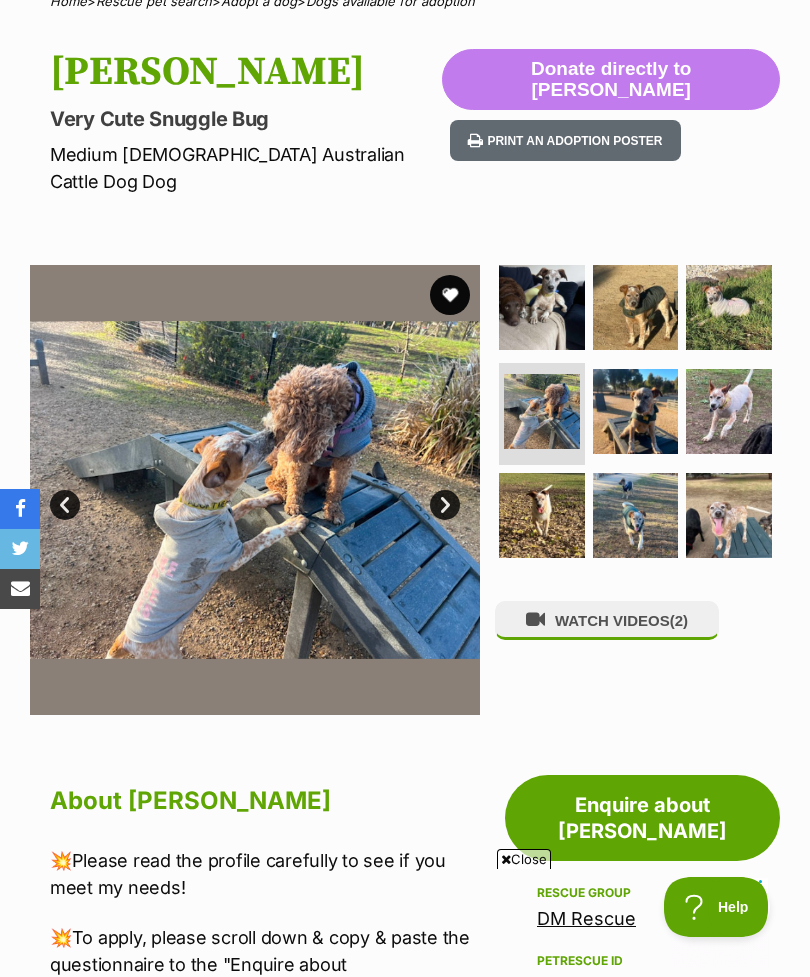 click at bounding box center (729, 412) 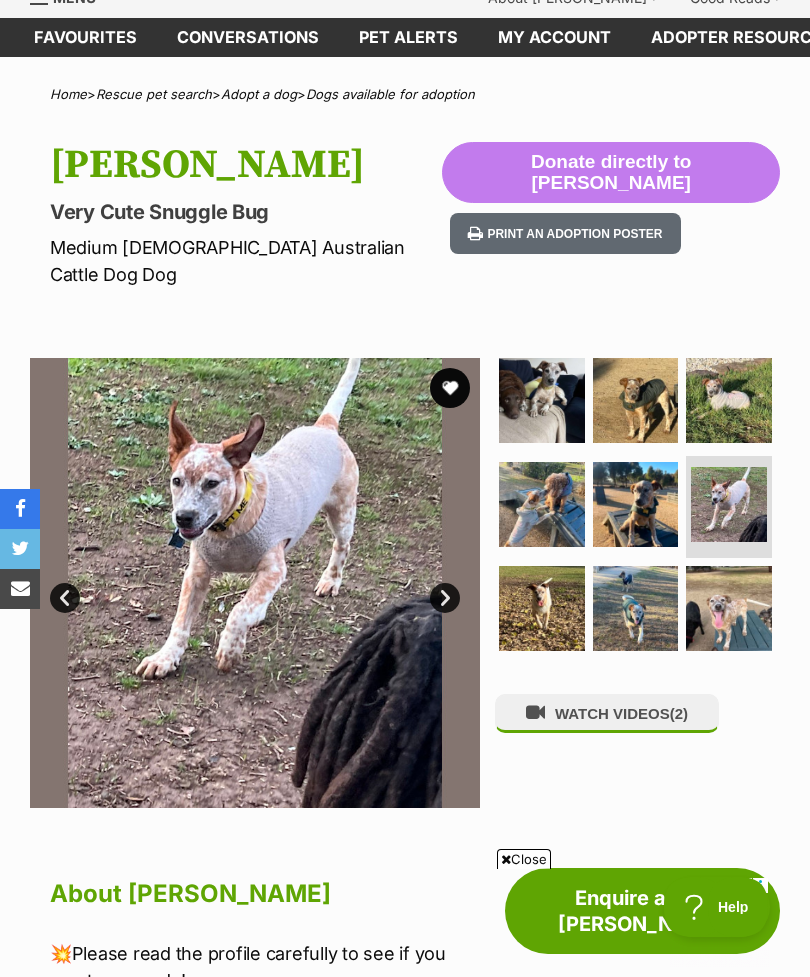 scroll, scrollTop: 0, scrollLeft: 0, axis: both 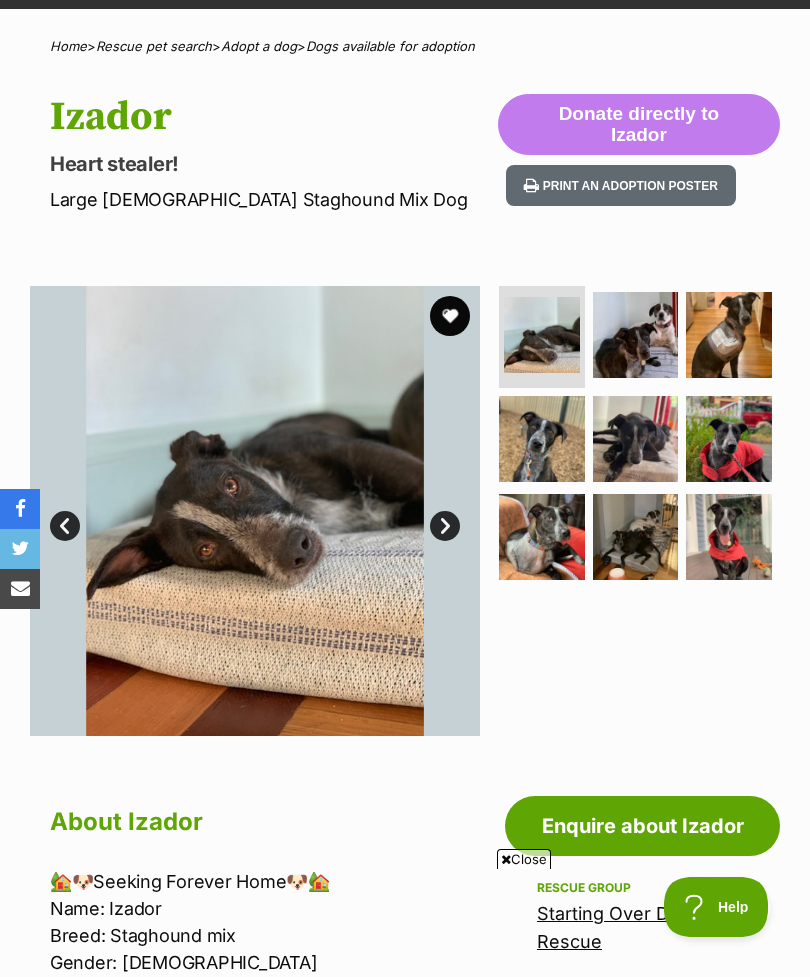 click at bounding box center [636, 335] 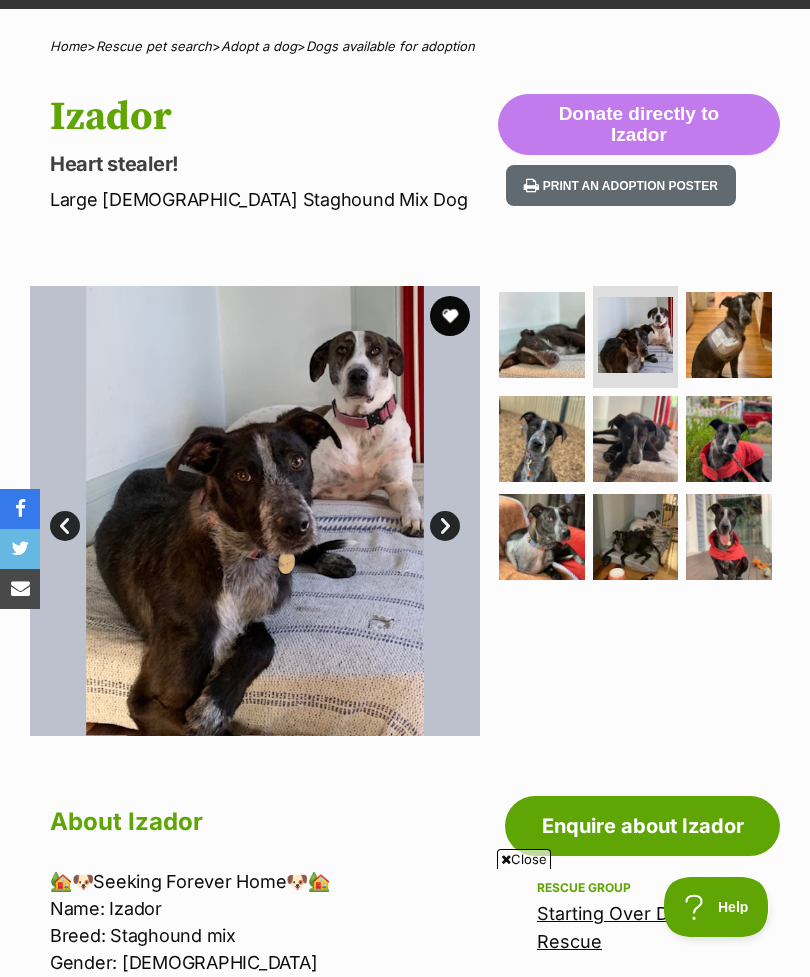 click at bounding box center (729, 335) 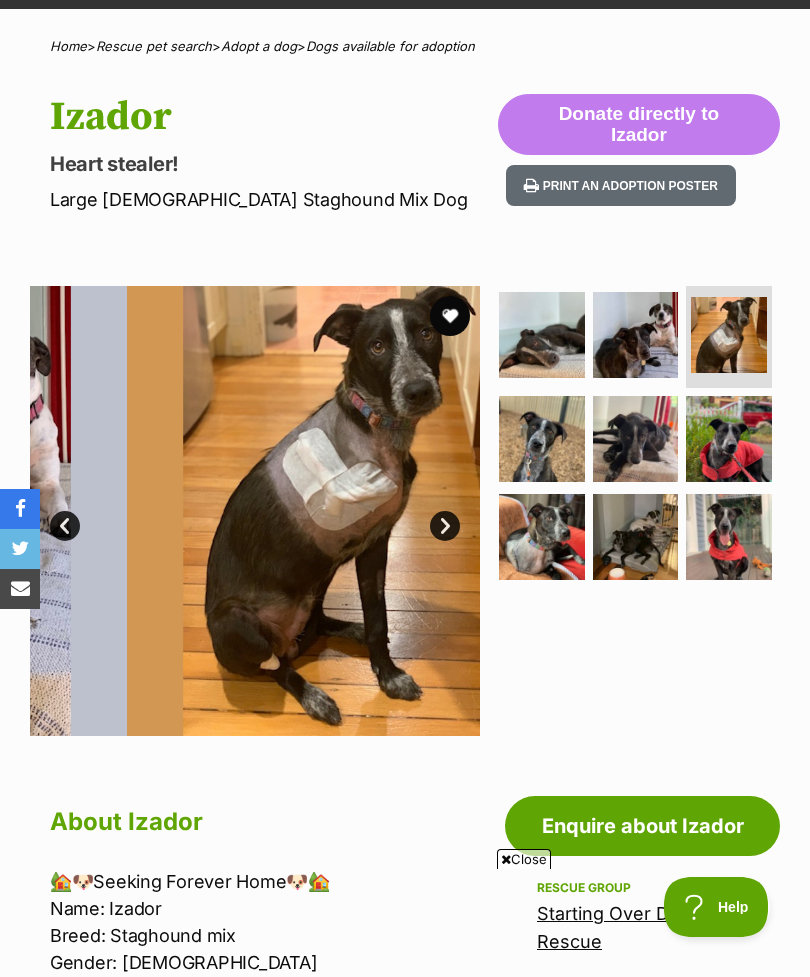 scroll, scrollTop: 0, scrollLeft: 0, axis: both 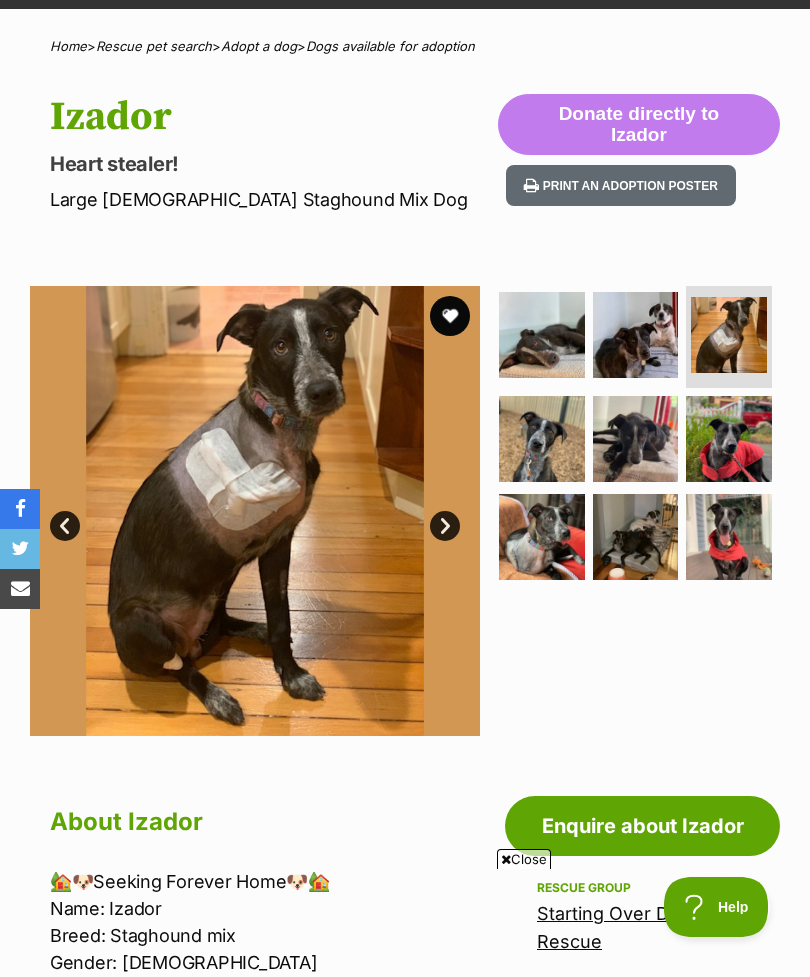 click at bounding box center (542, 439) 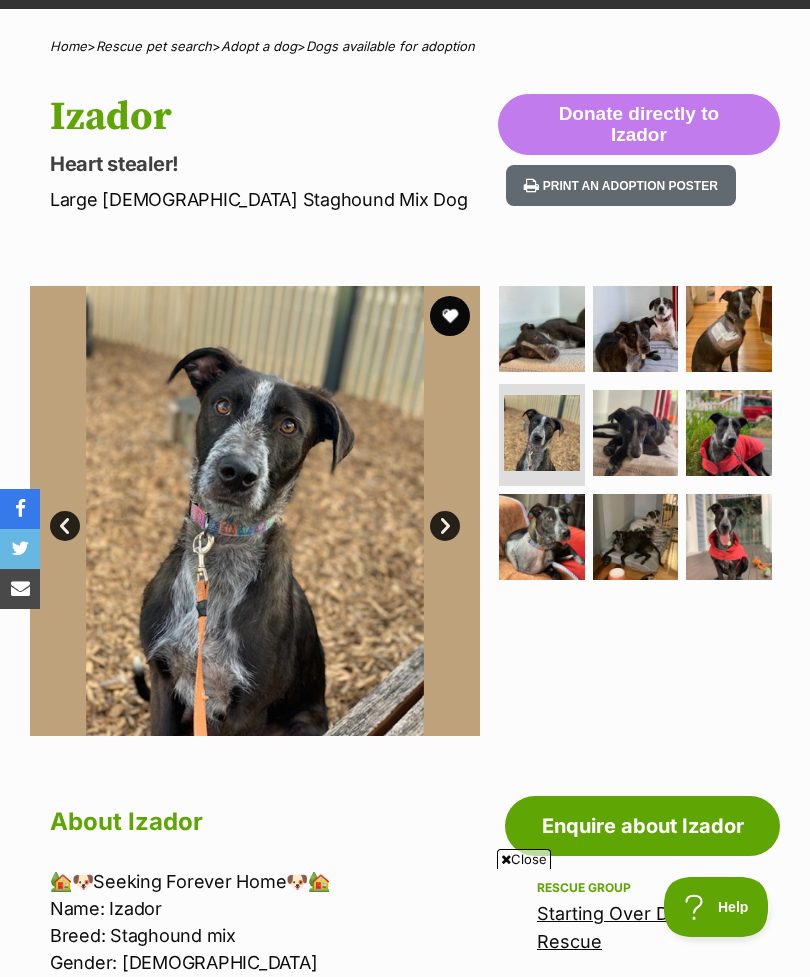 click at bounding box center (729, 329) 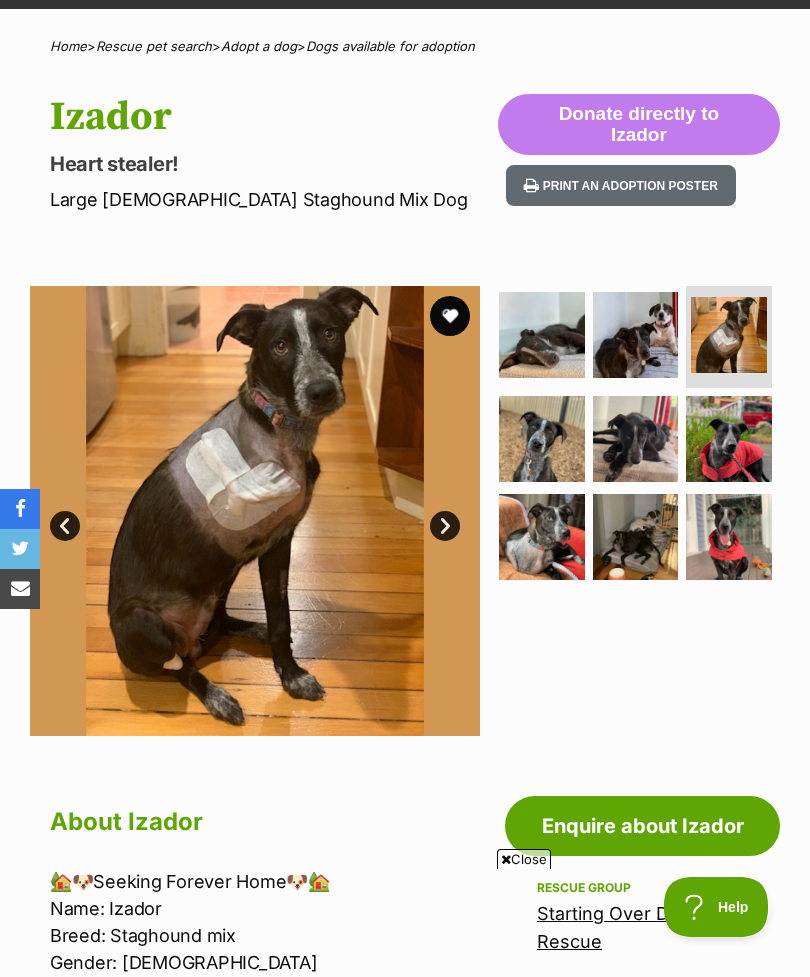 click at bounding box center [542, 439] 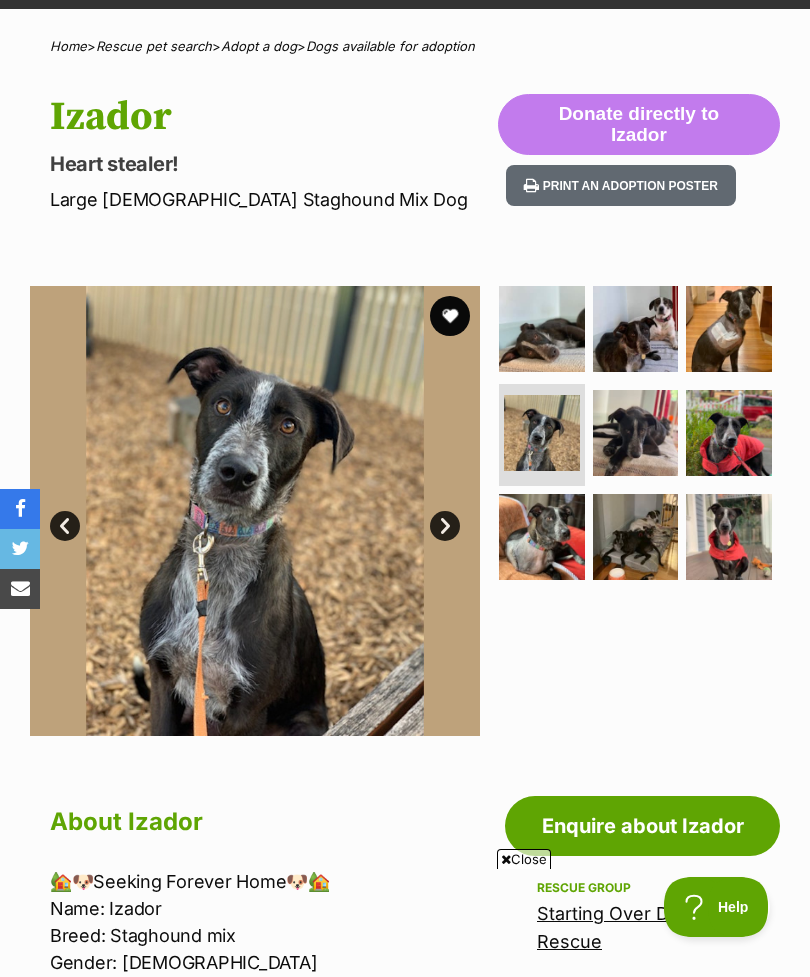click at bounding box center (636, 433) 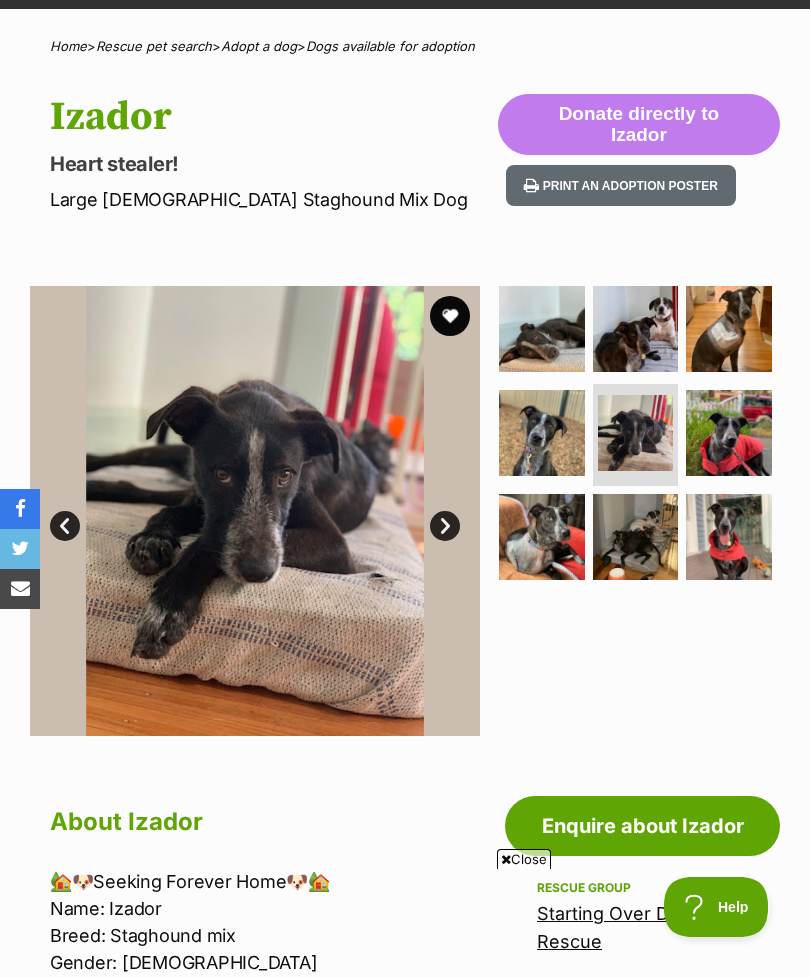 click at bounding box center (729, 433) 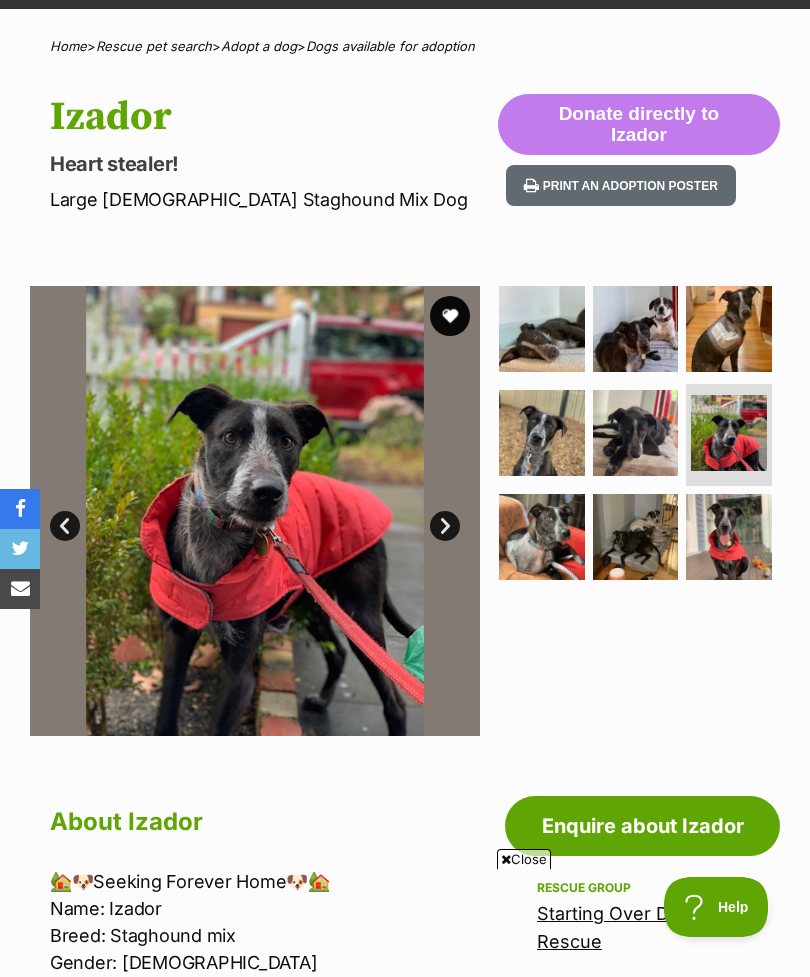 click at bounding box center (542, 537) 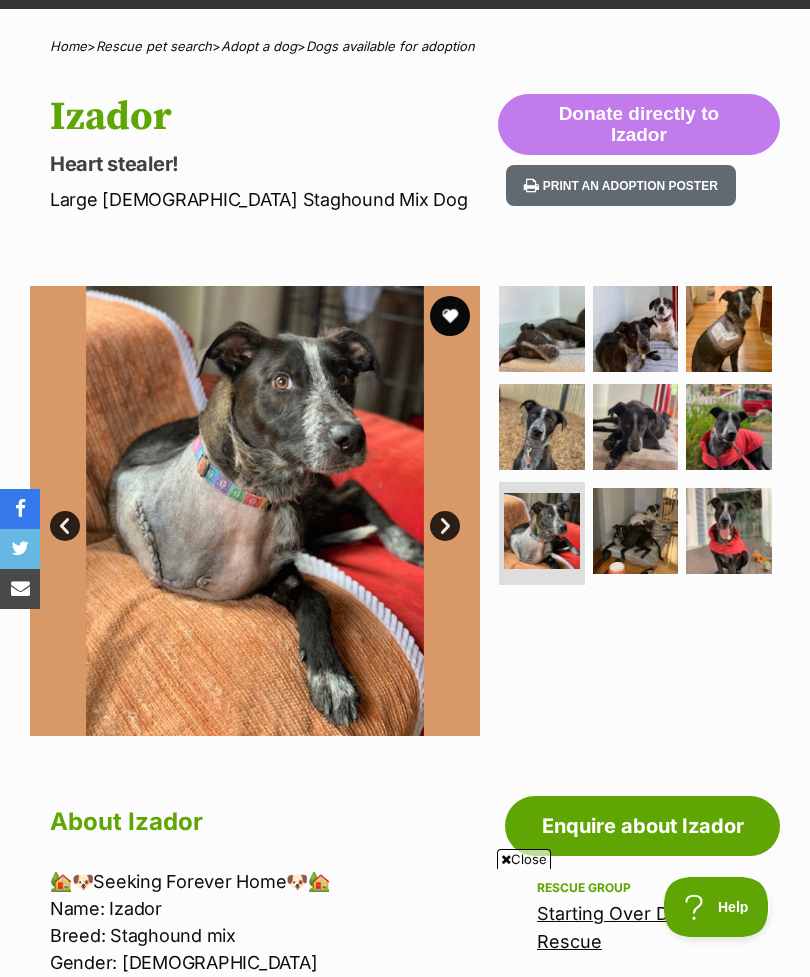 click at bounding box center [636, 531] 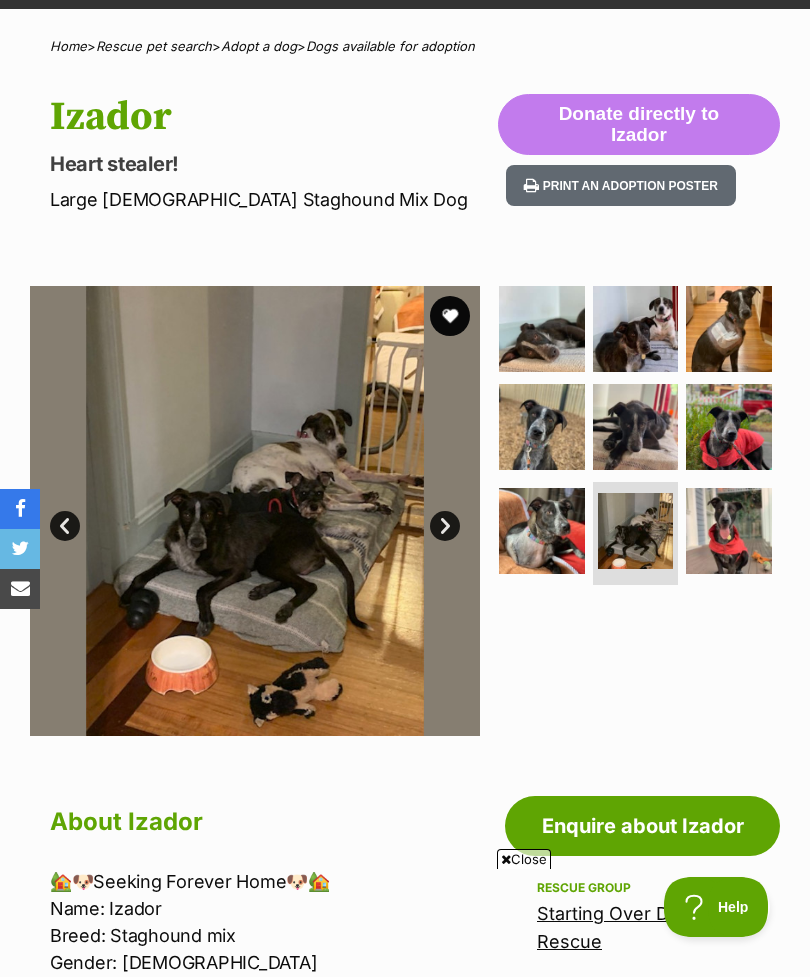 click at bounding box center [729, 531] 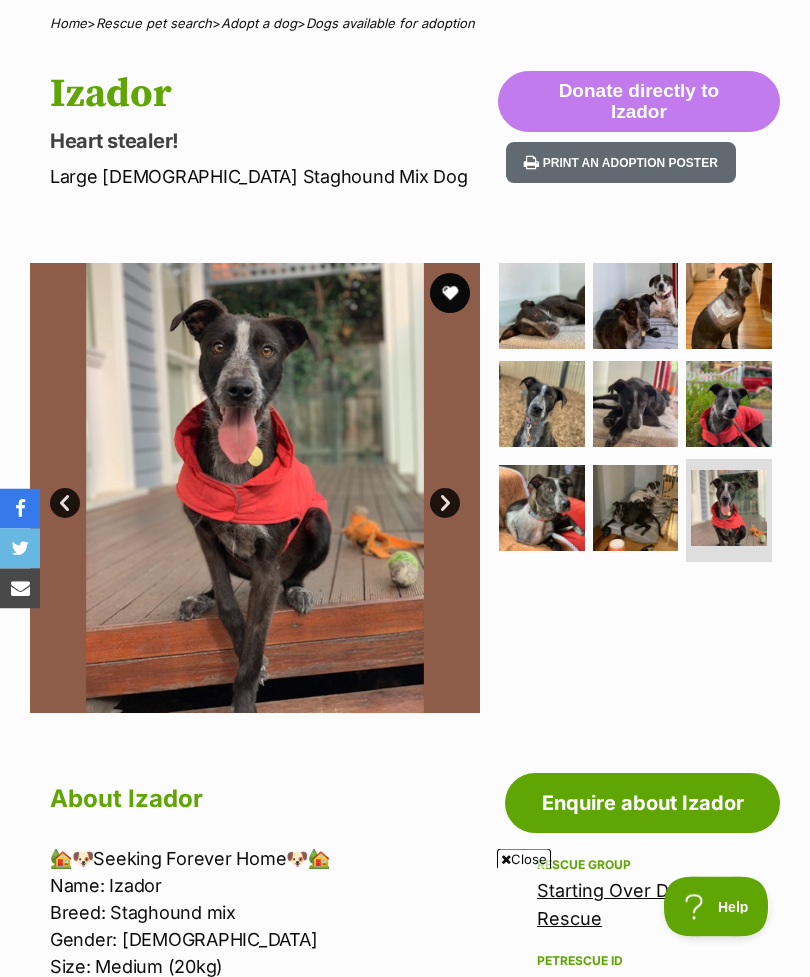 scroll, scrollTop: 137, scrollLeft: 0, axis: vertical 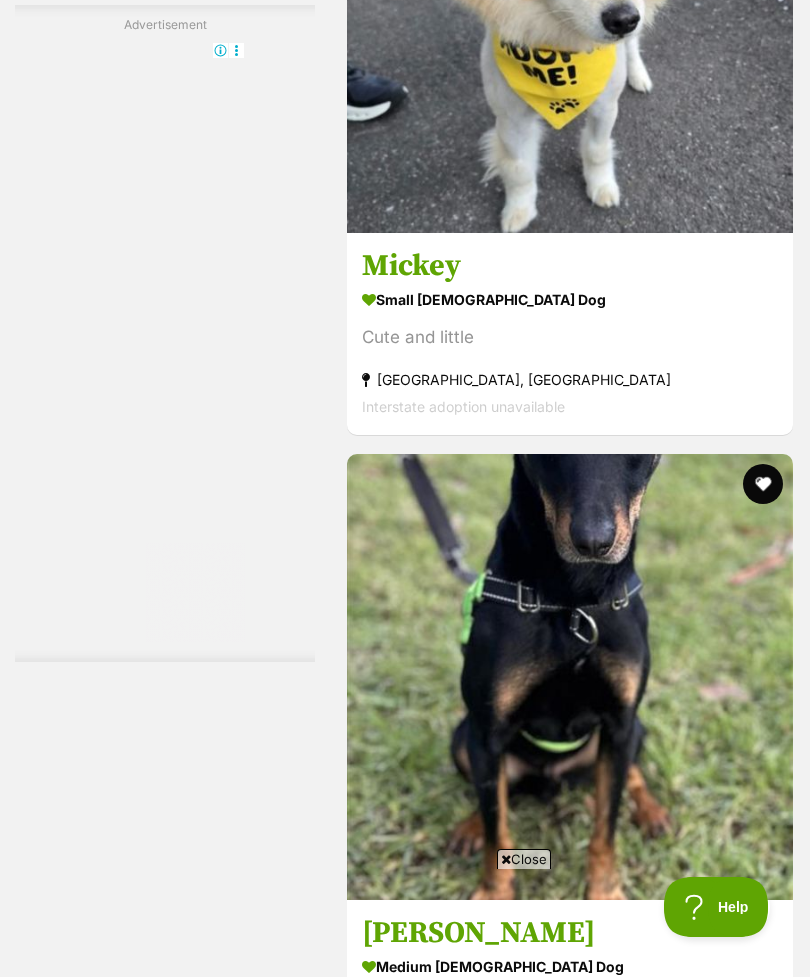 click at bounding box center (570, 10) 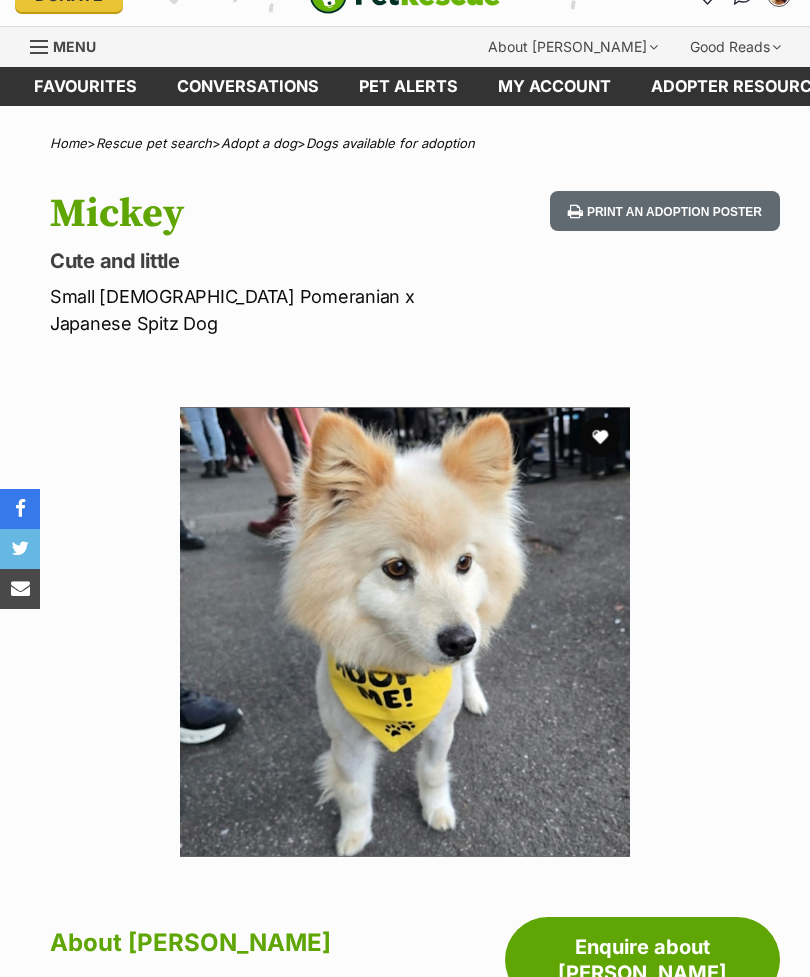 scroll, scrollTop: 0, scrollLeft: 0, axis: both 